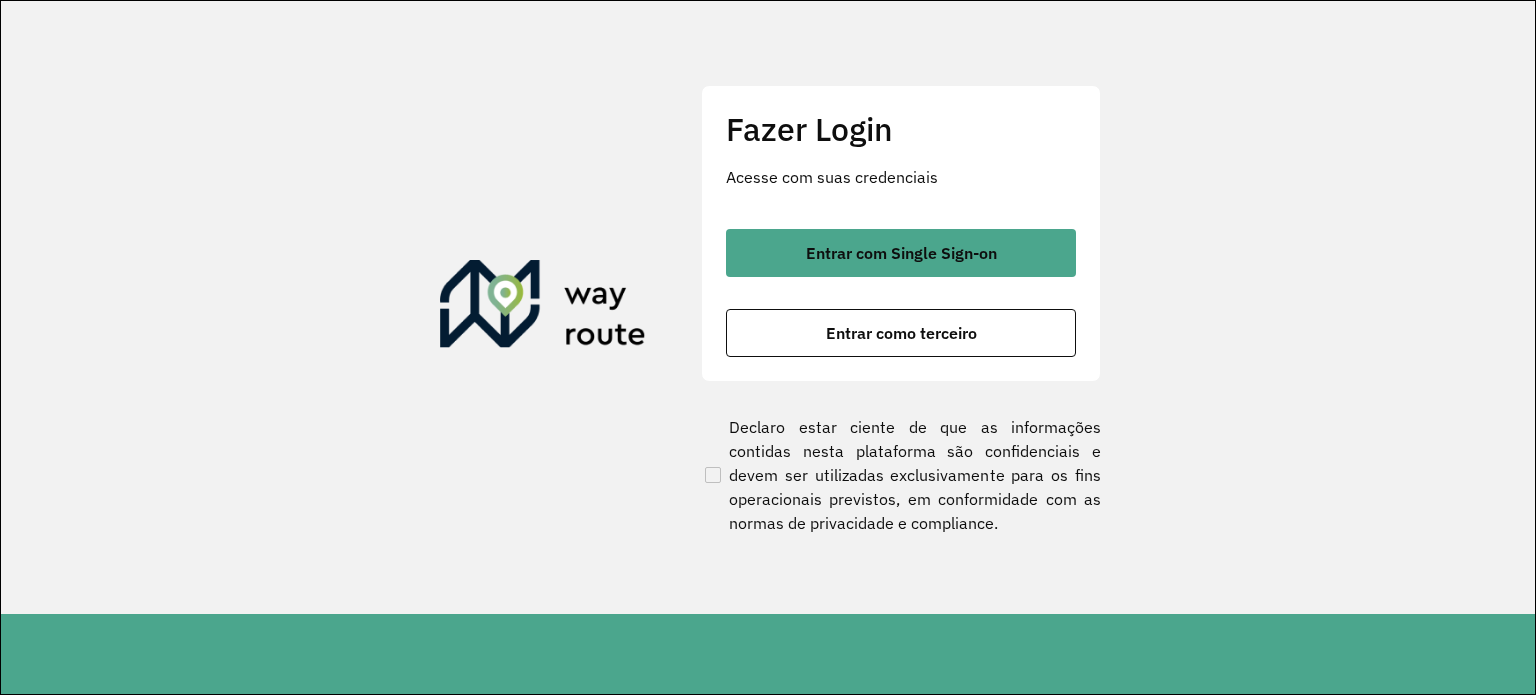 scroll, scrollTop: 0, scrollLeft: 0, axis: both 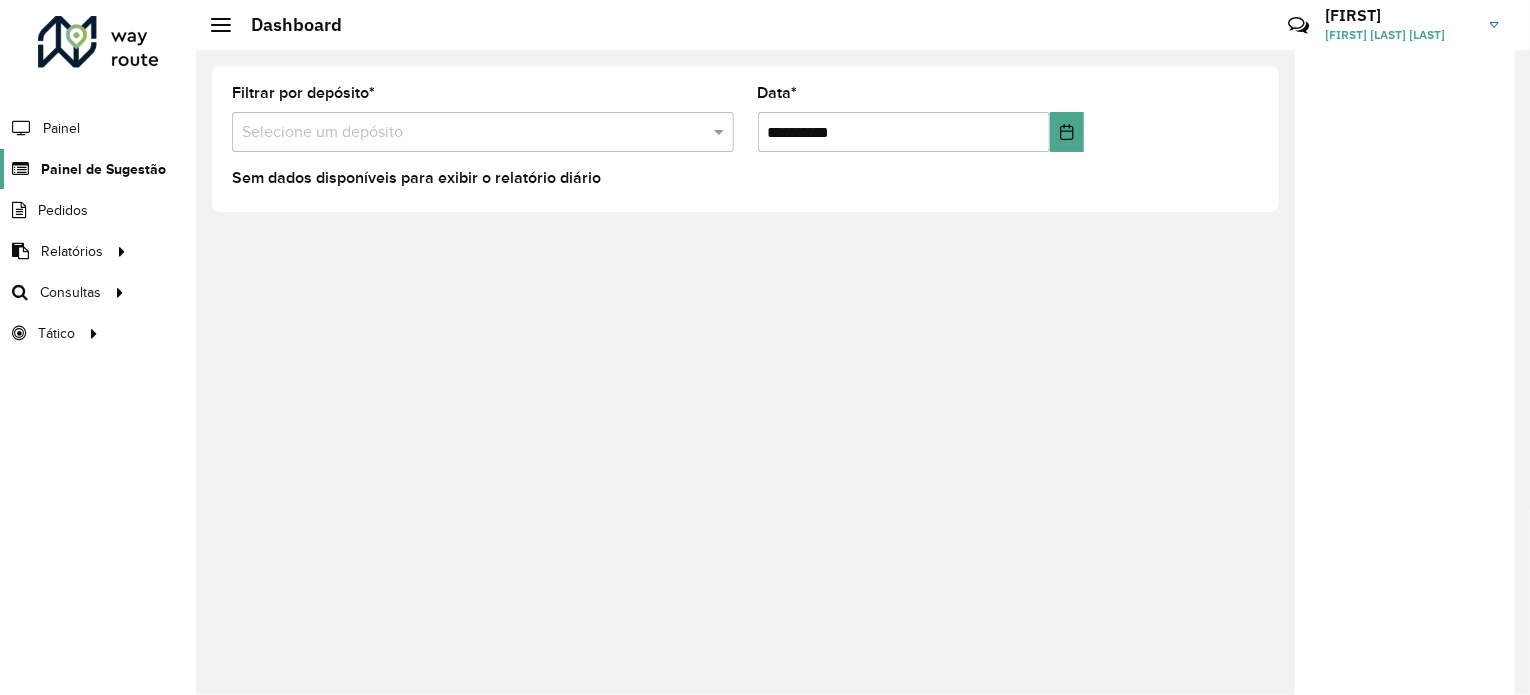 click on "Painel de Sugestão" 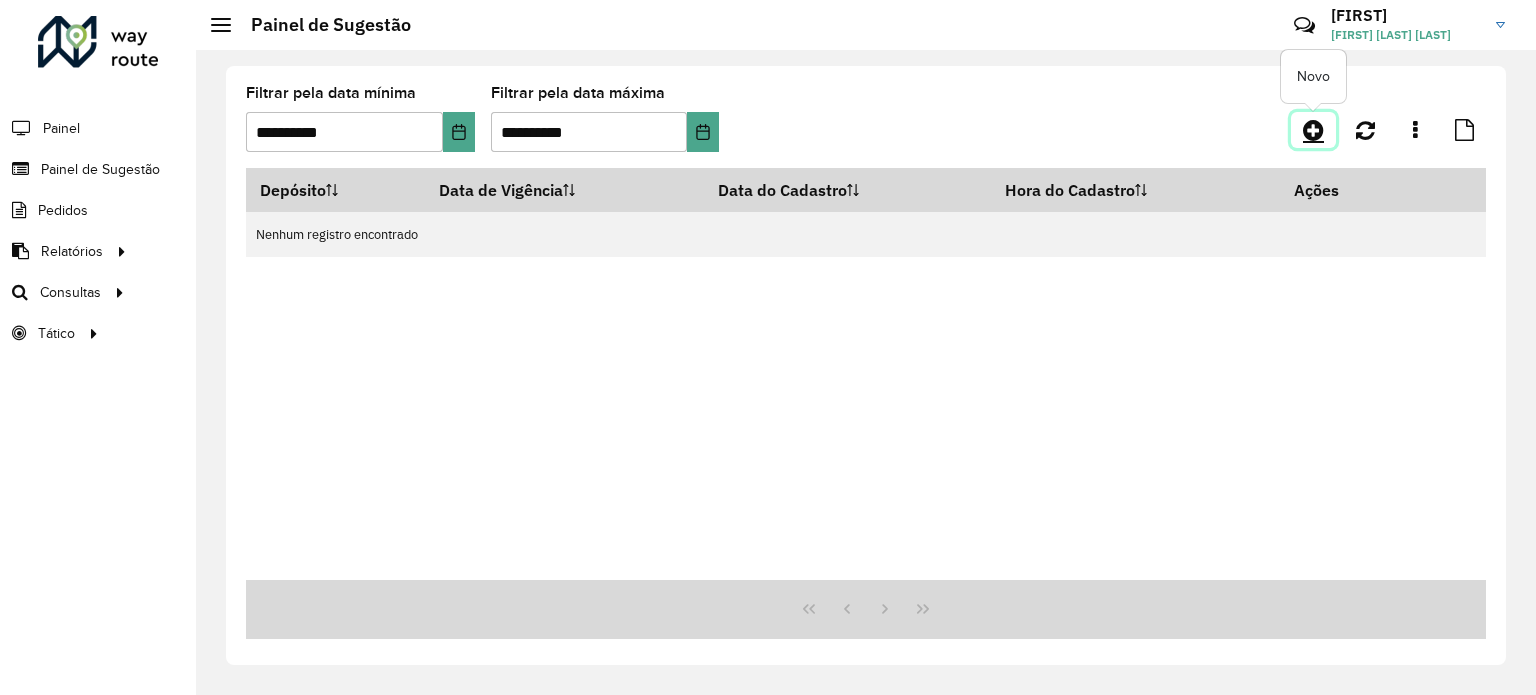 click 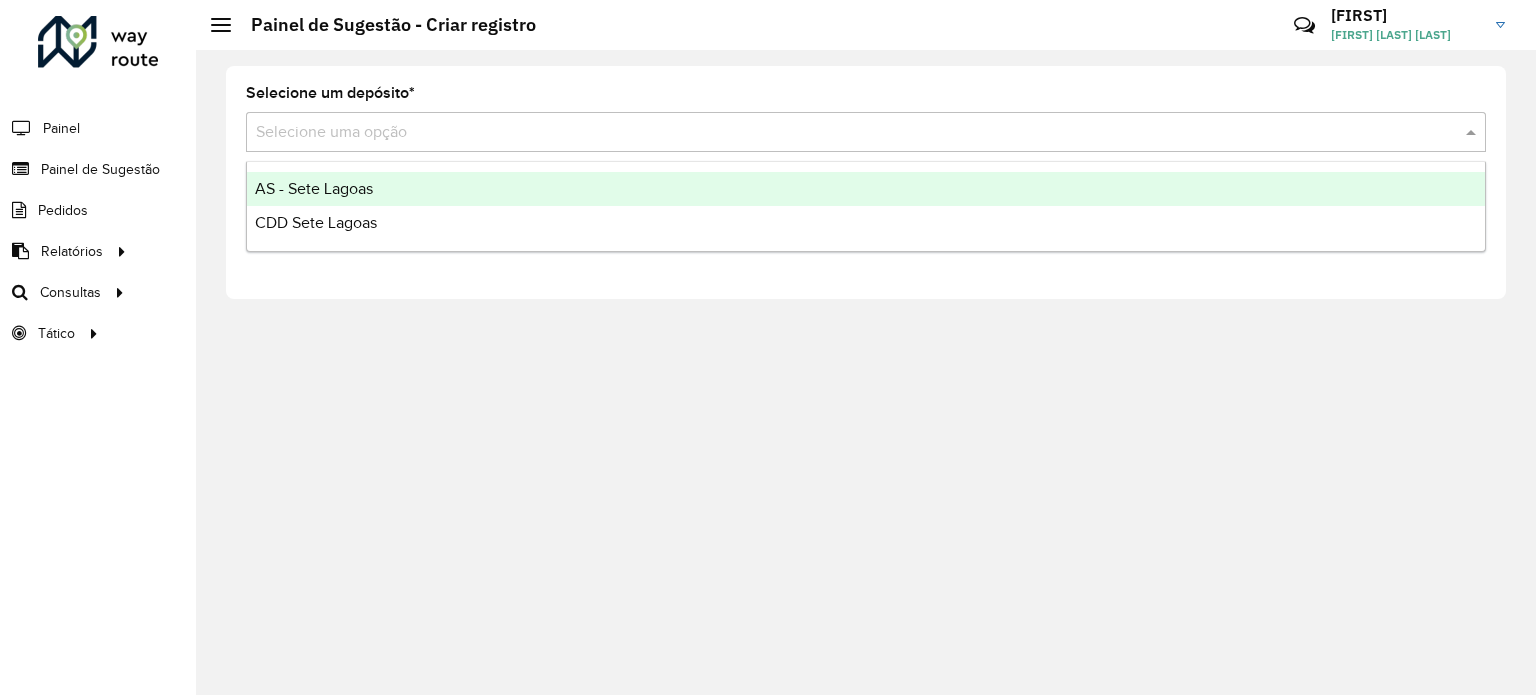 click at bounding box center (846, 133) 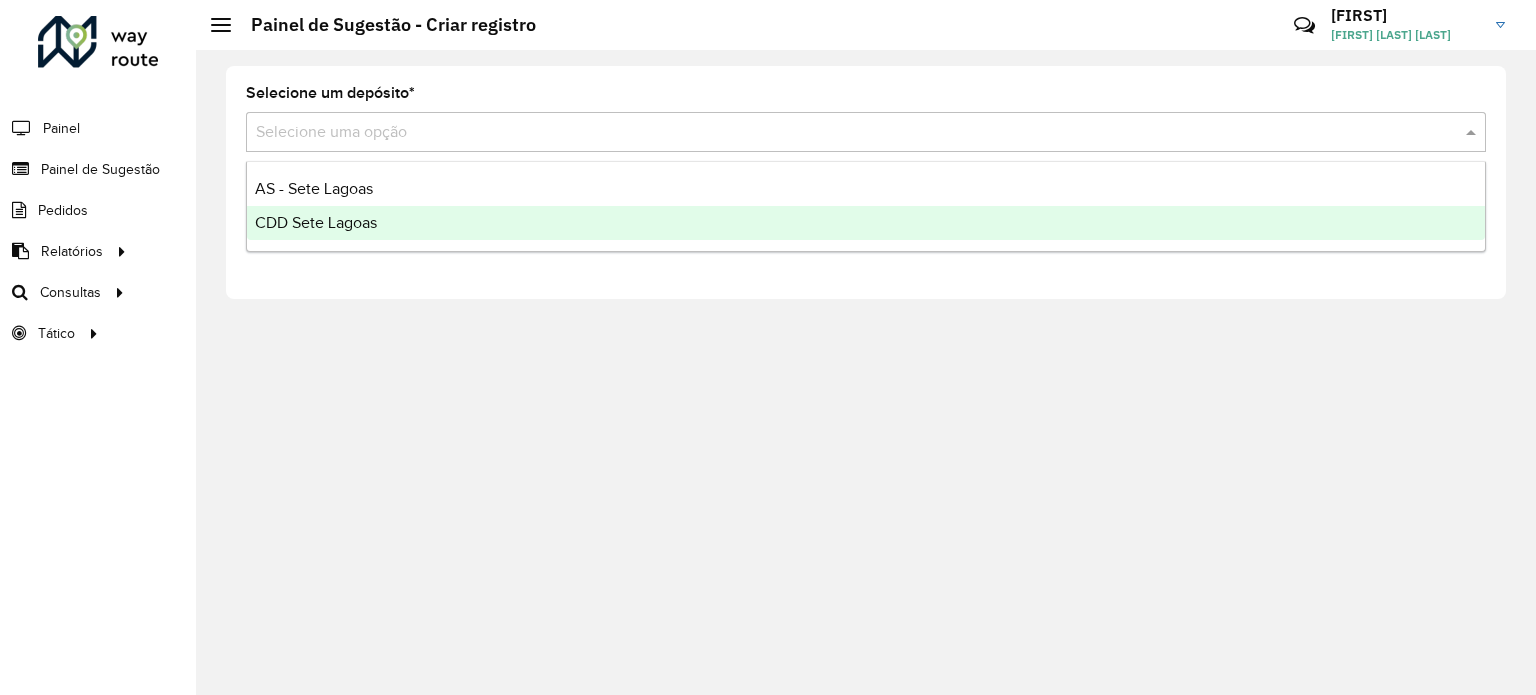 click on "CDD Sete Lagoas" at bounding box center [316, 222] 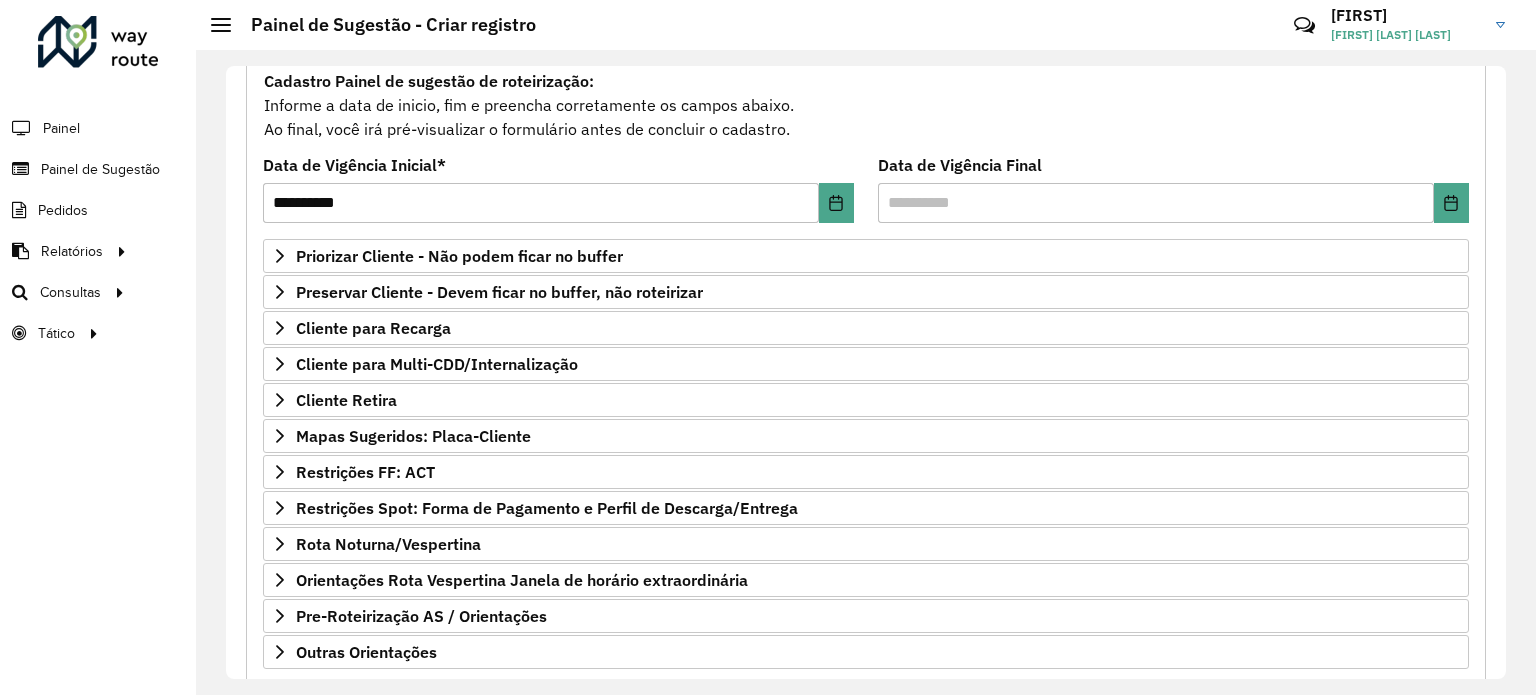 scroll, scrollTop: 294, scrollLeft: 0, axis: vertical 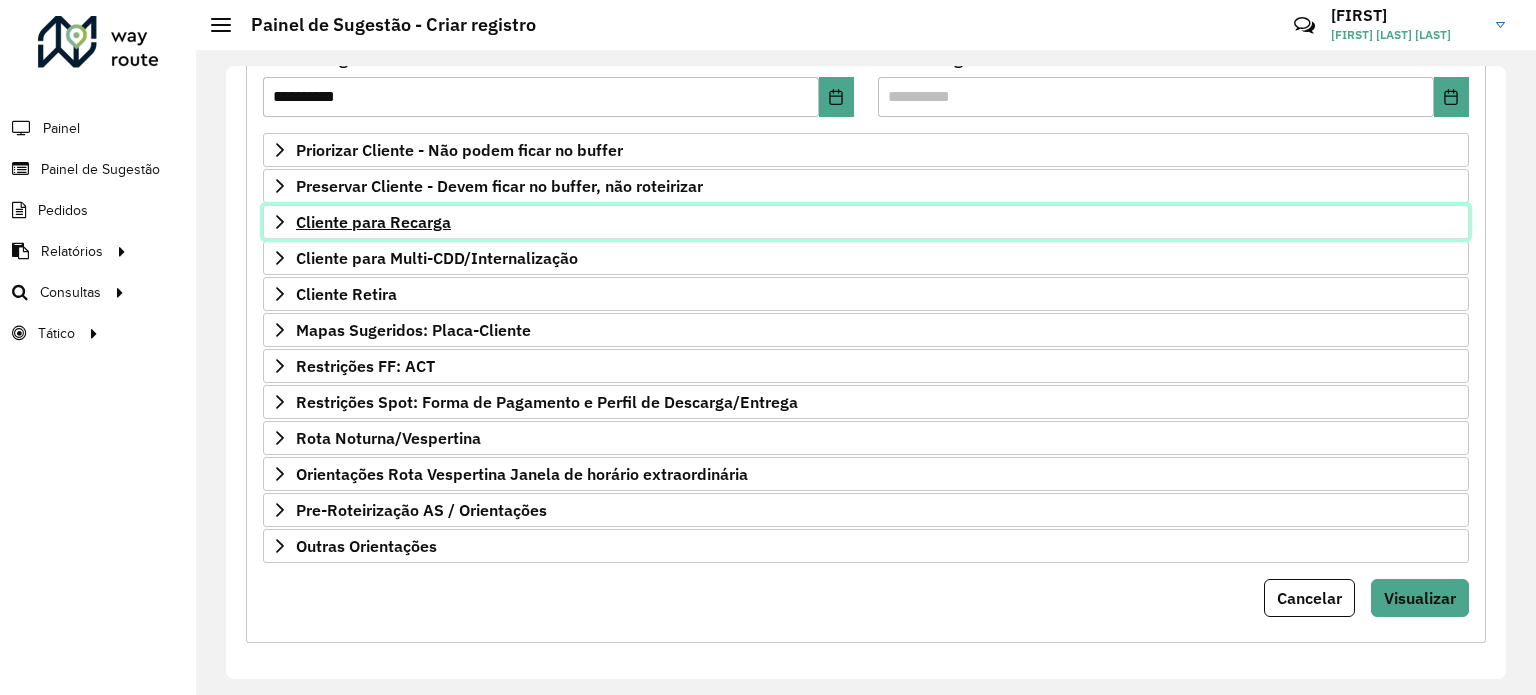 click on "Cliente para Recarga" at bounding box center (373, 222) 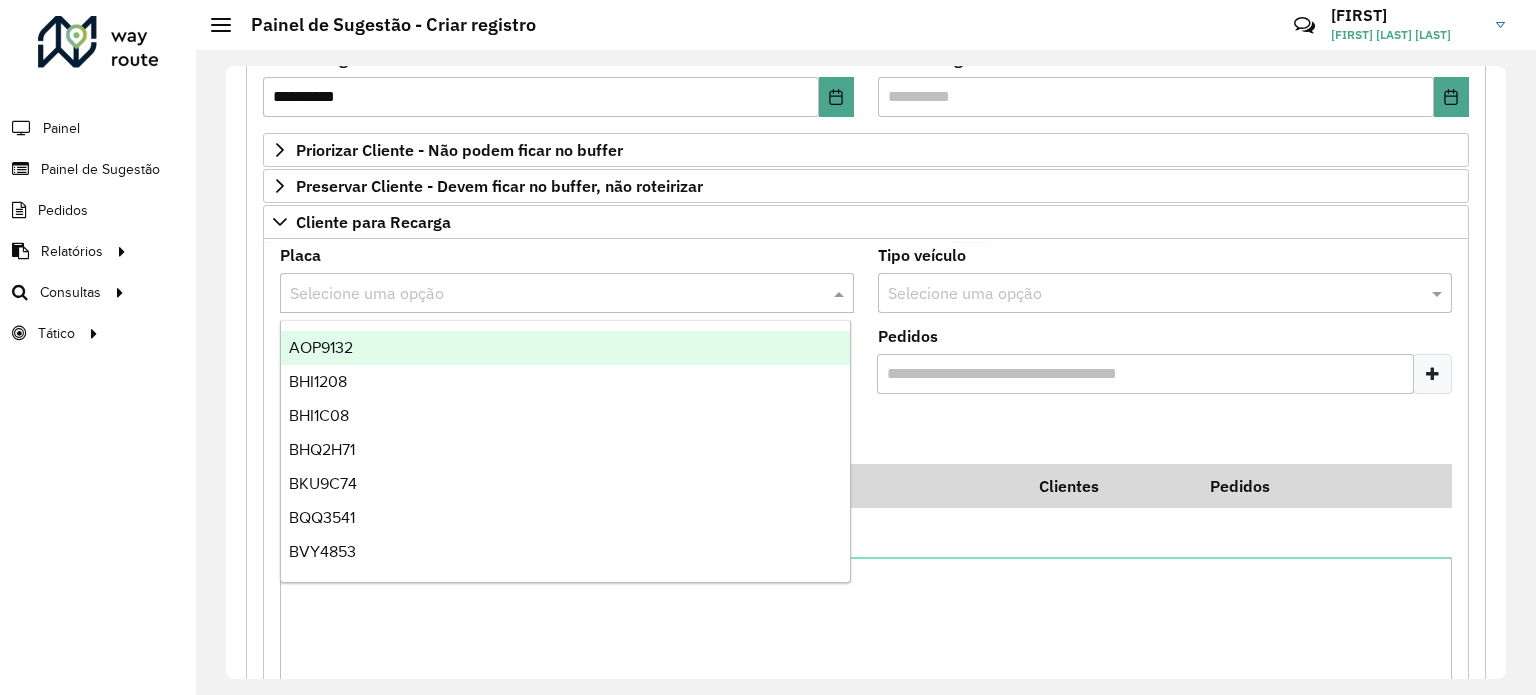 click at bounding box center (547, 294) 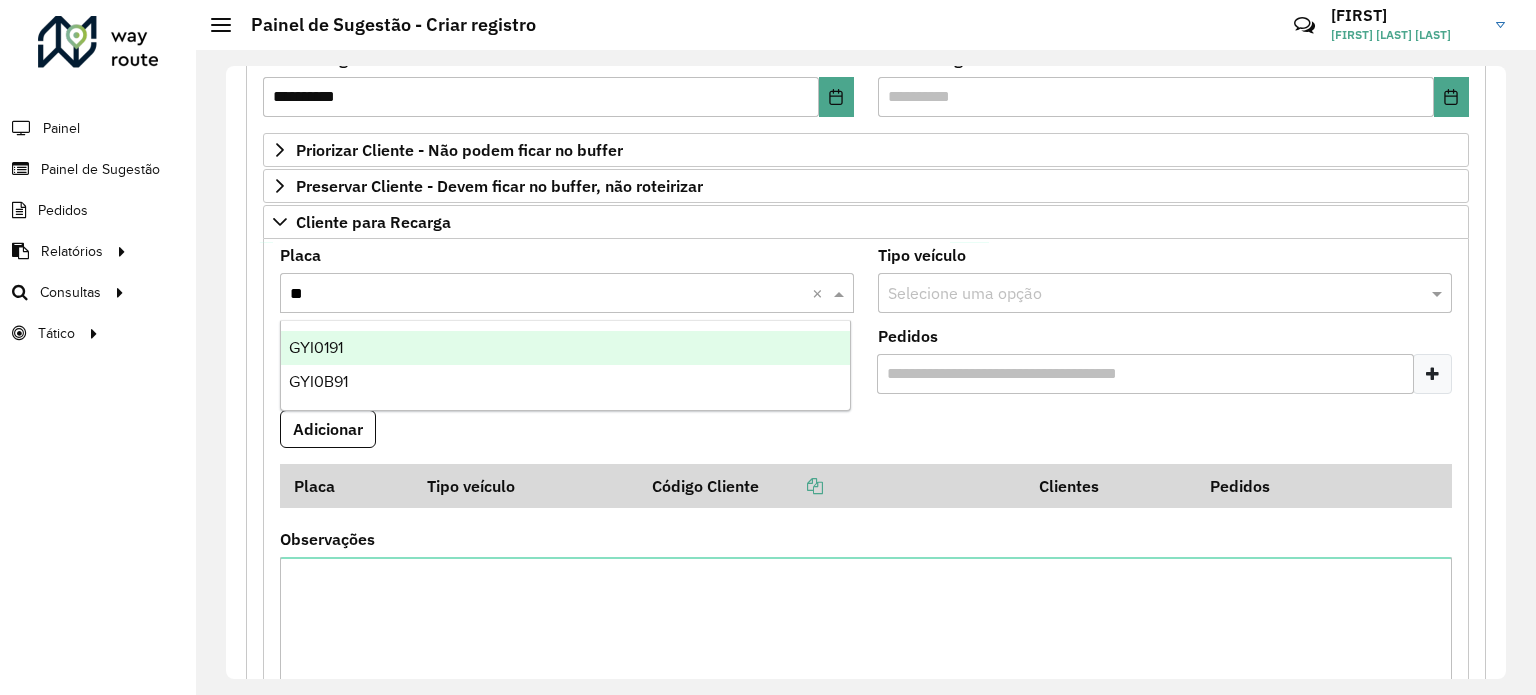 type on "***" 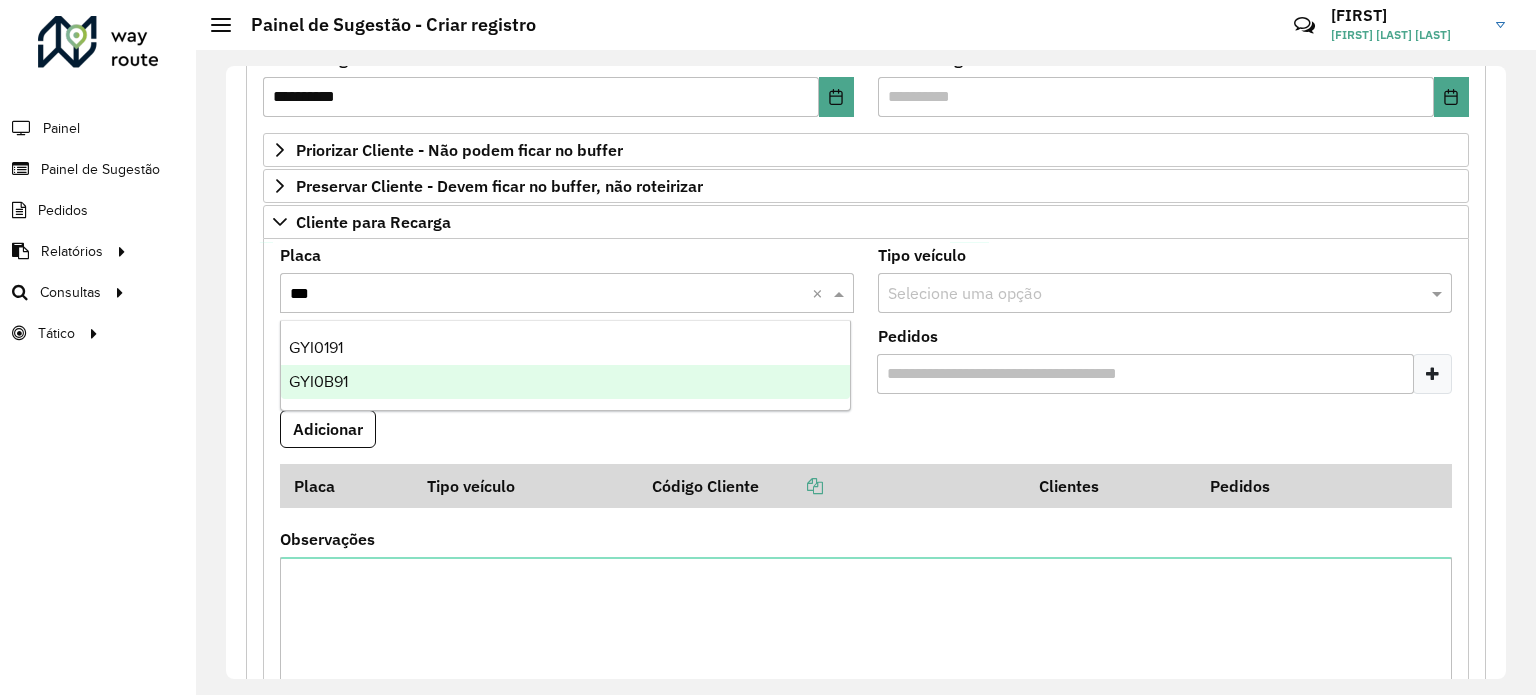 click on "GYI0B91" at bounding box center [566, 382] 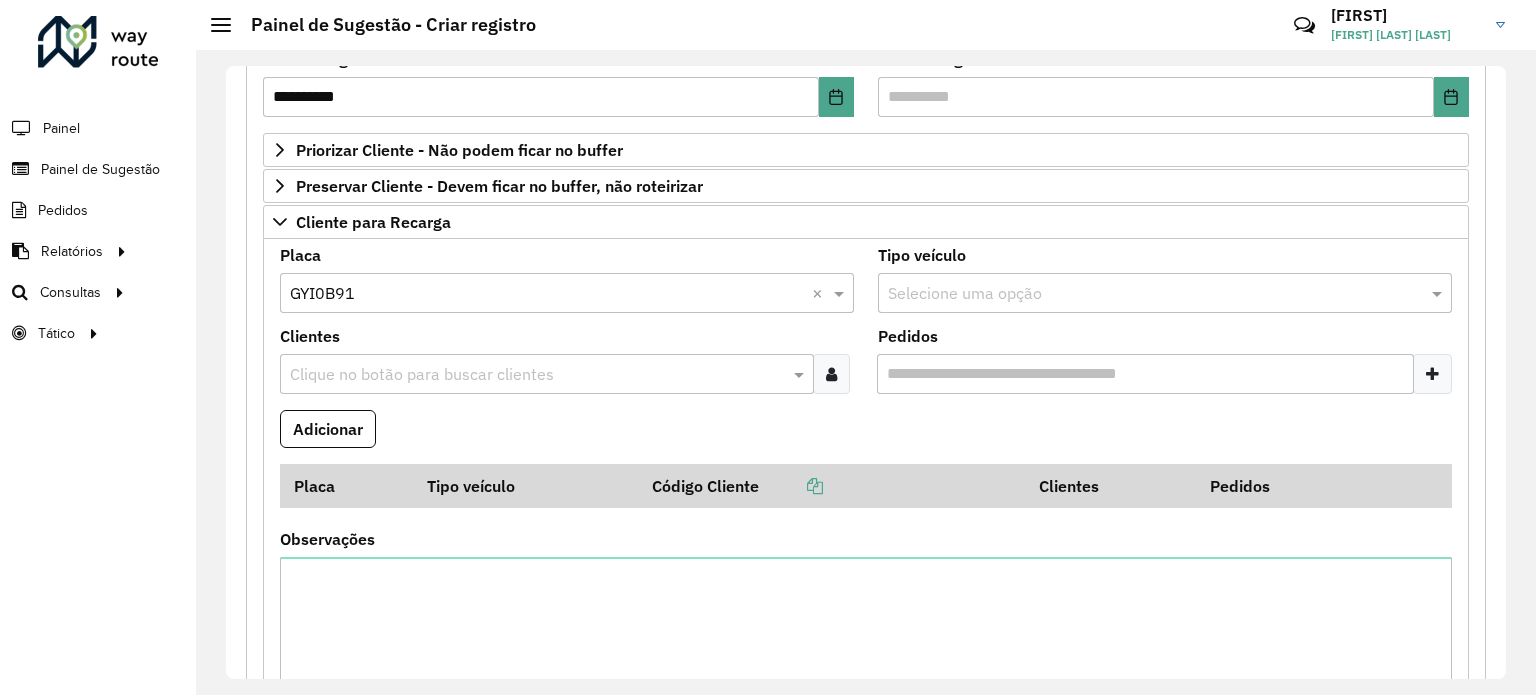 click at bounding box center (537, 375) 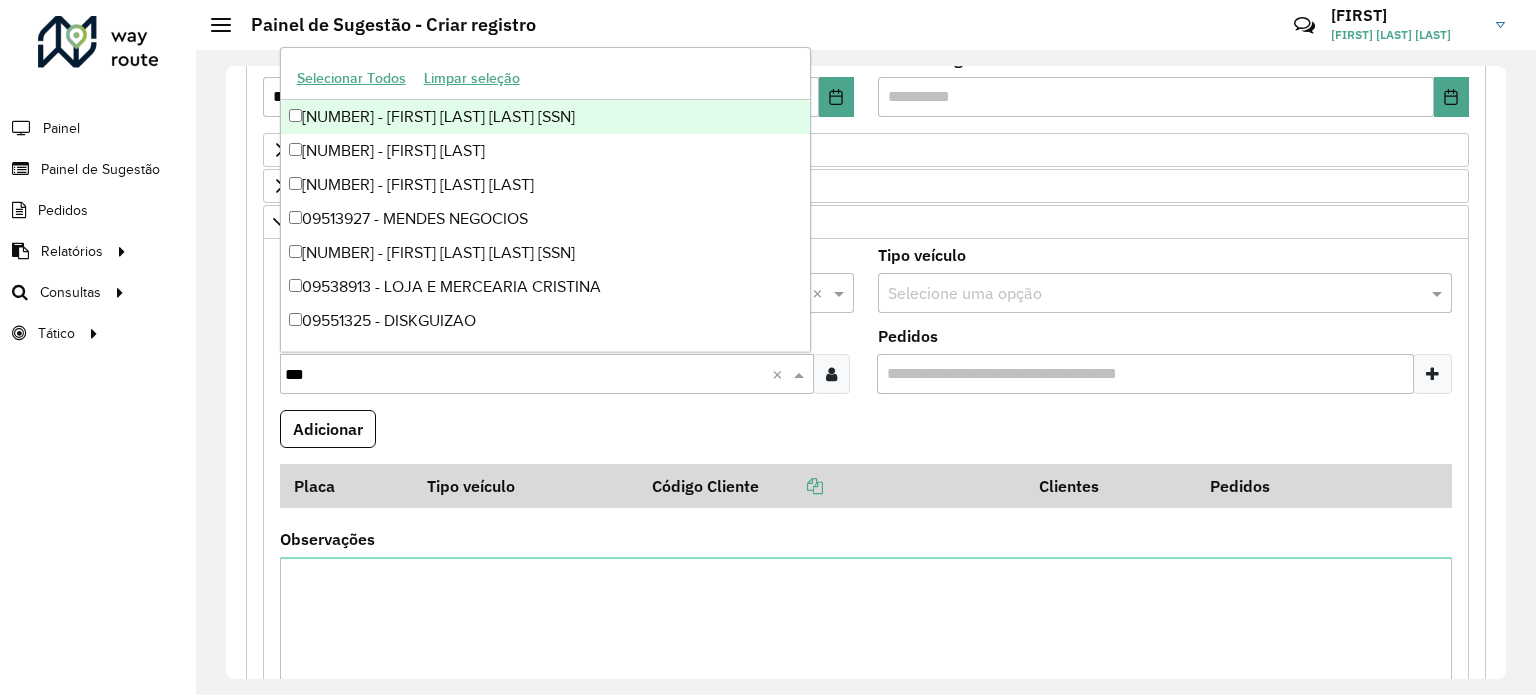 type on "****" 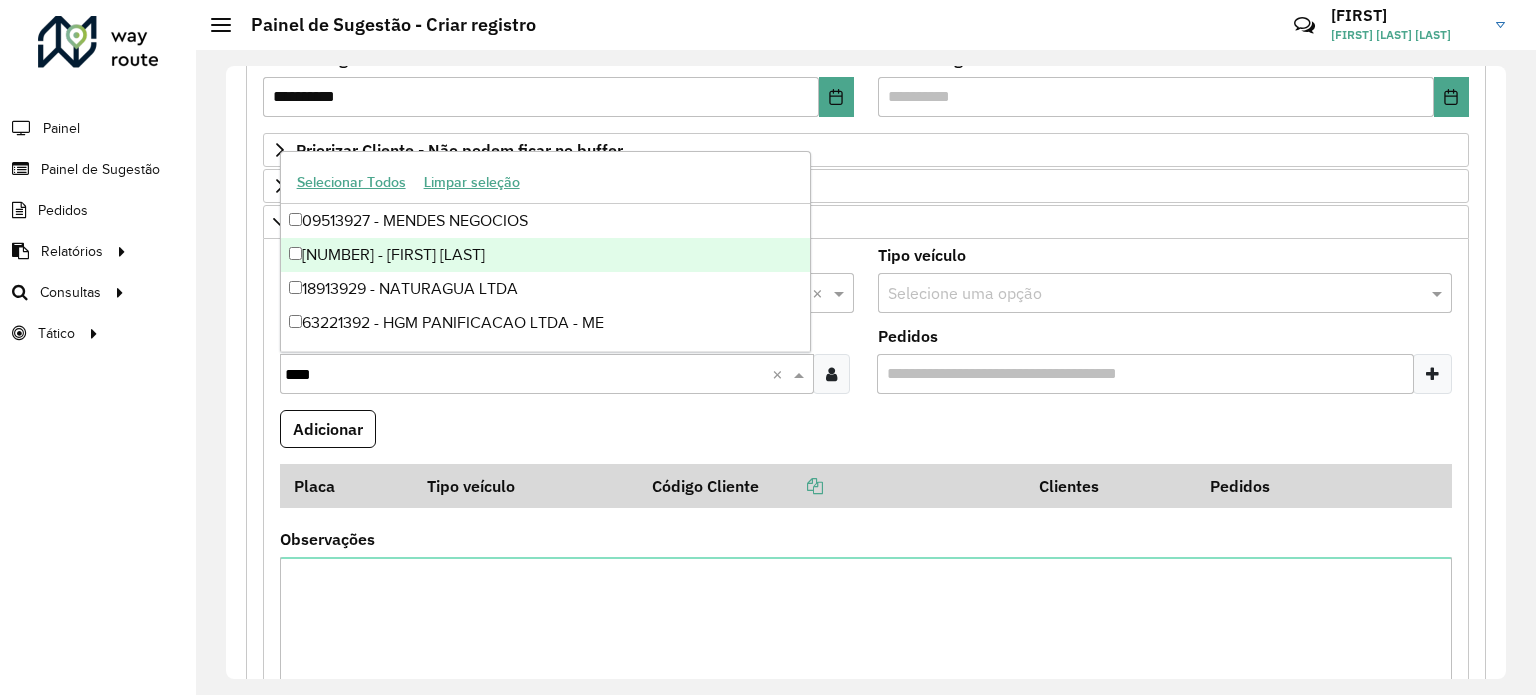 click on "[NUMBER] - [FIRST] [LAST]" at bounding box center [546, 255] 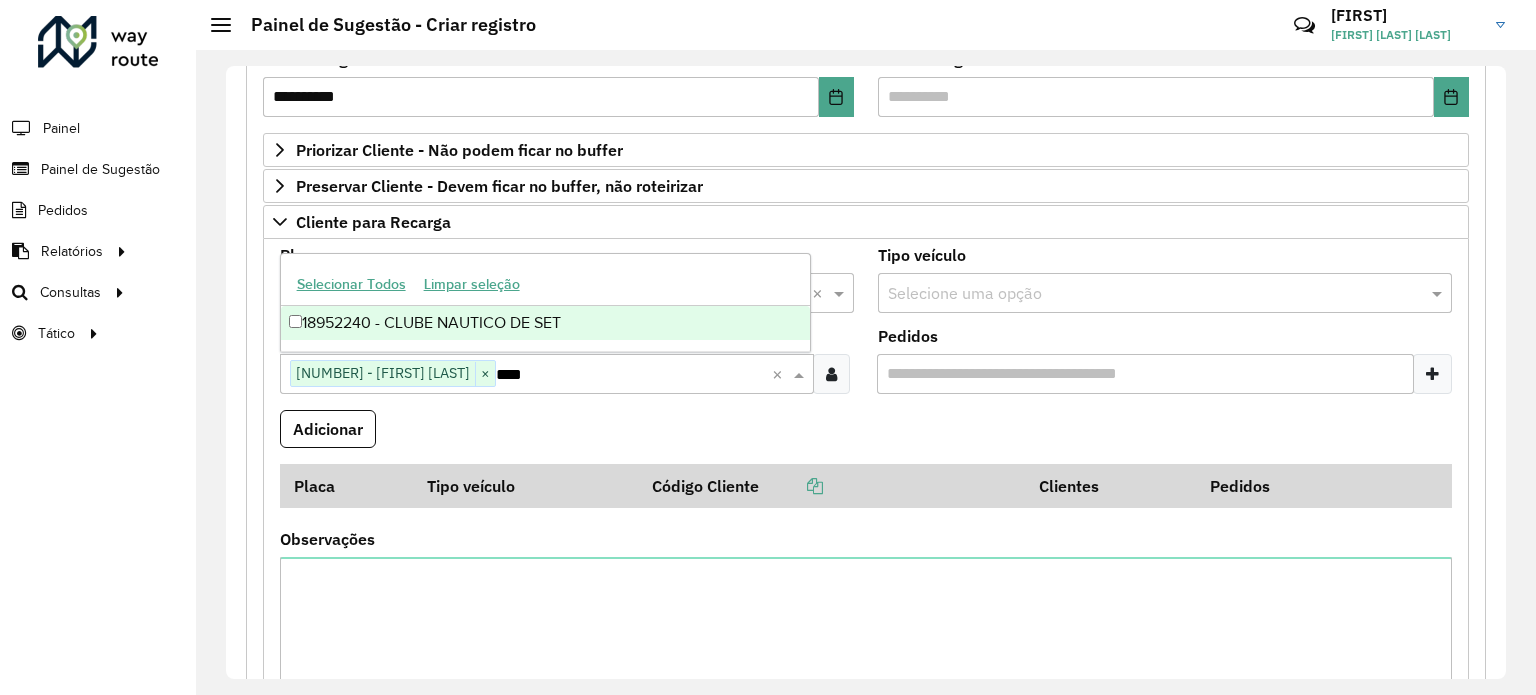 type on "*****" 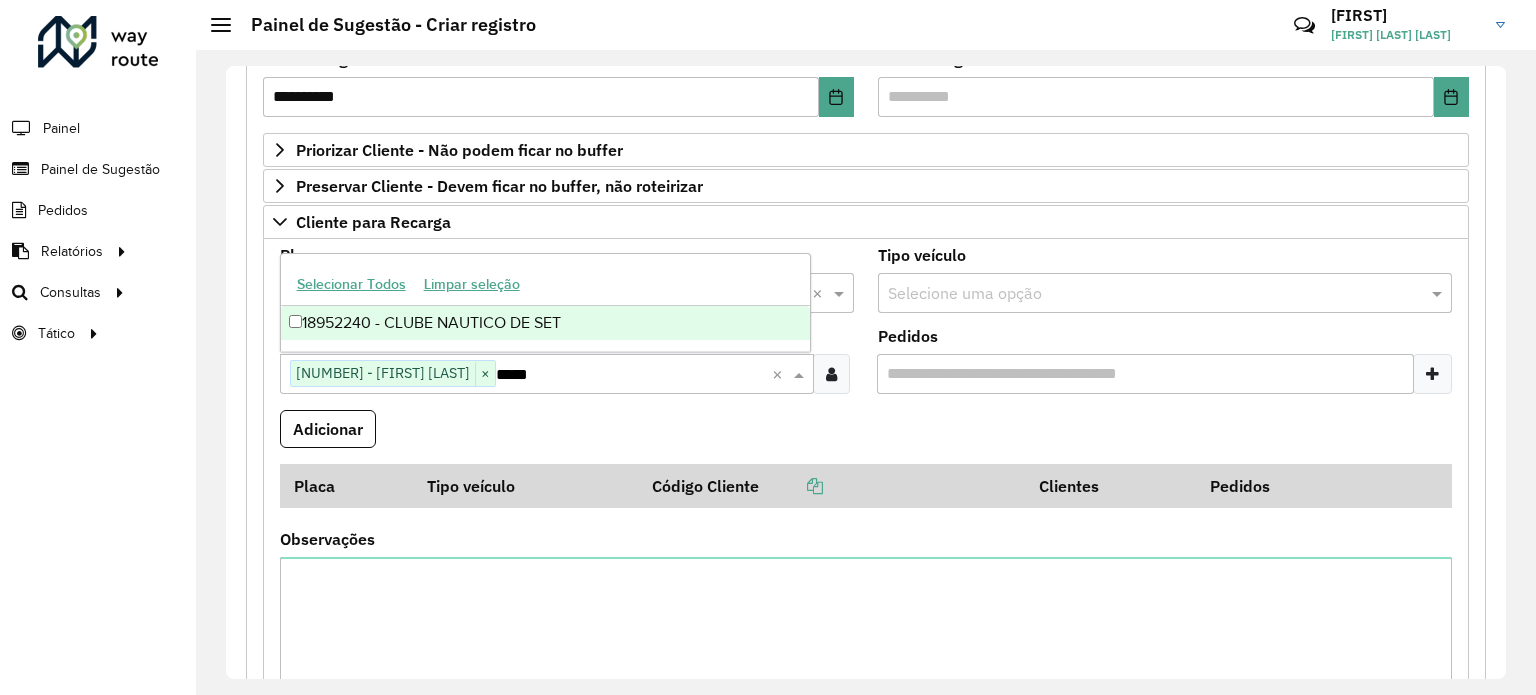click on "18952240 - CLUBE NAUTICO DE SET" at bounding box center (546, 323) 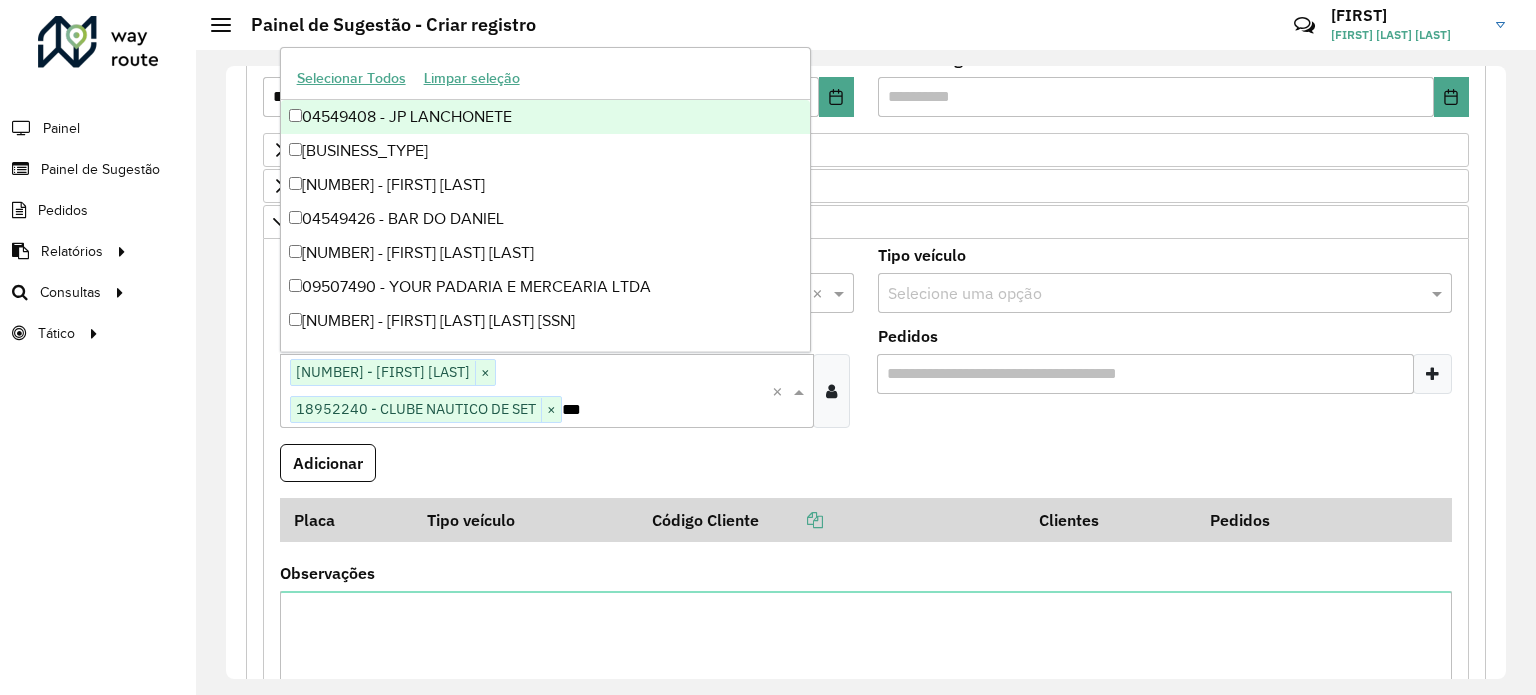 type on "****" 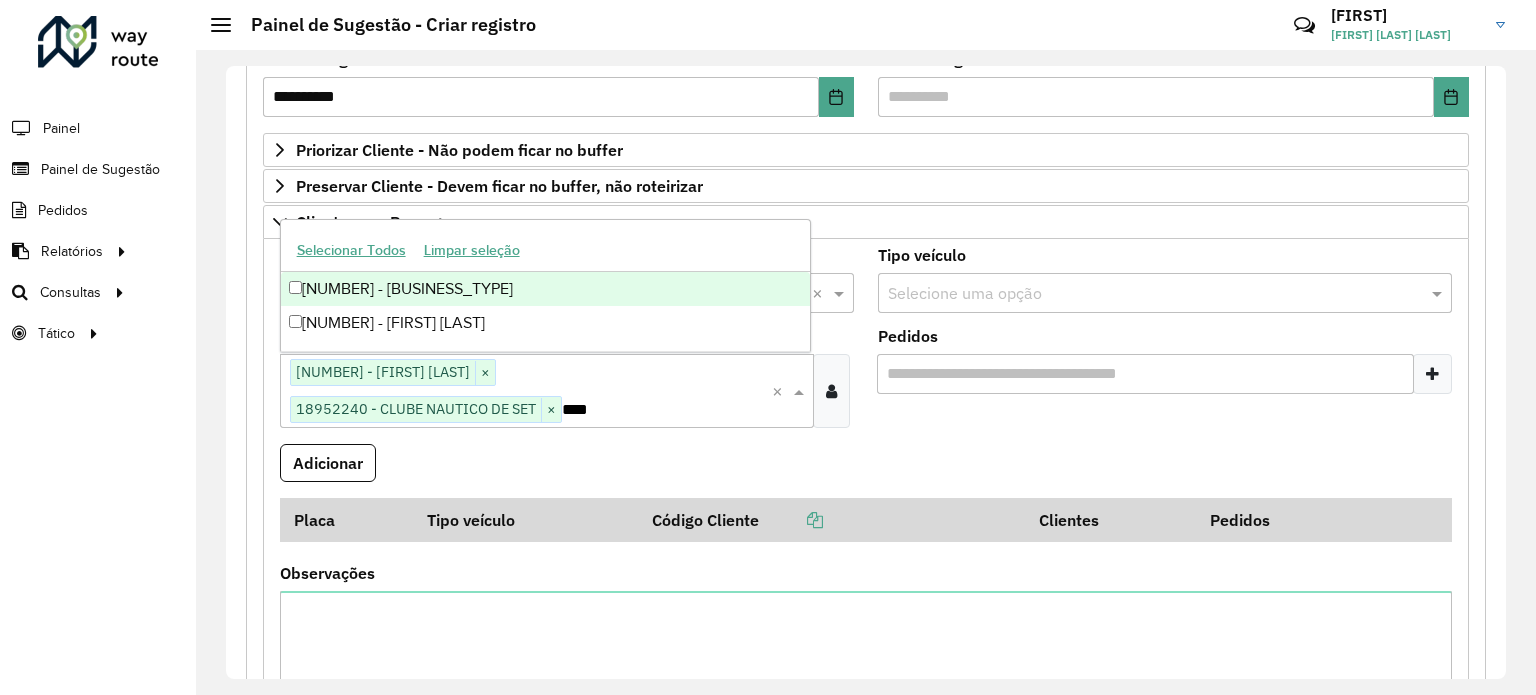 click on "[NUMBER] - [BUSINESS_TYPE]" at bounding box center [546, 289] 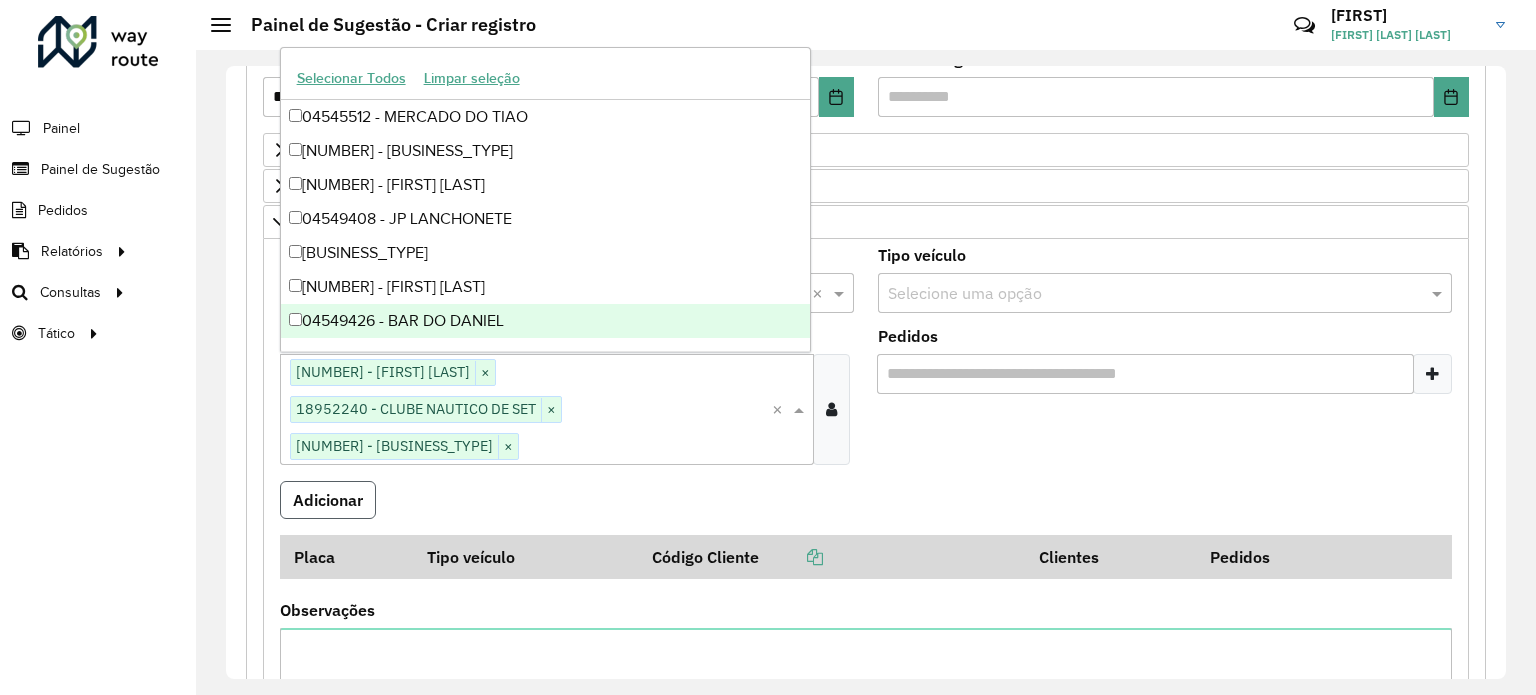 click on "Adicionar" at bounding box center (328, 500) 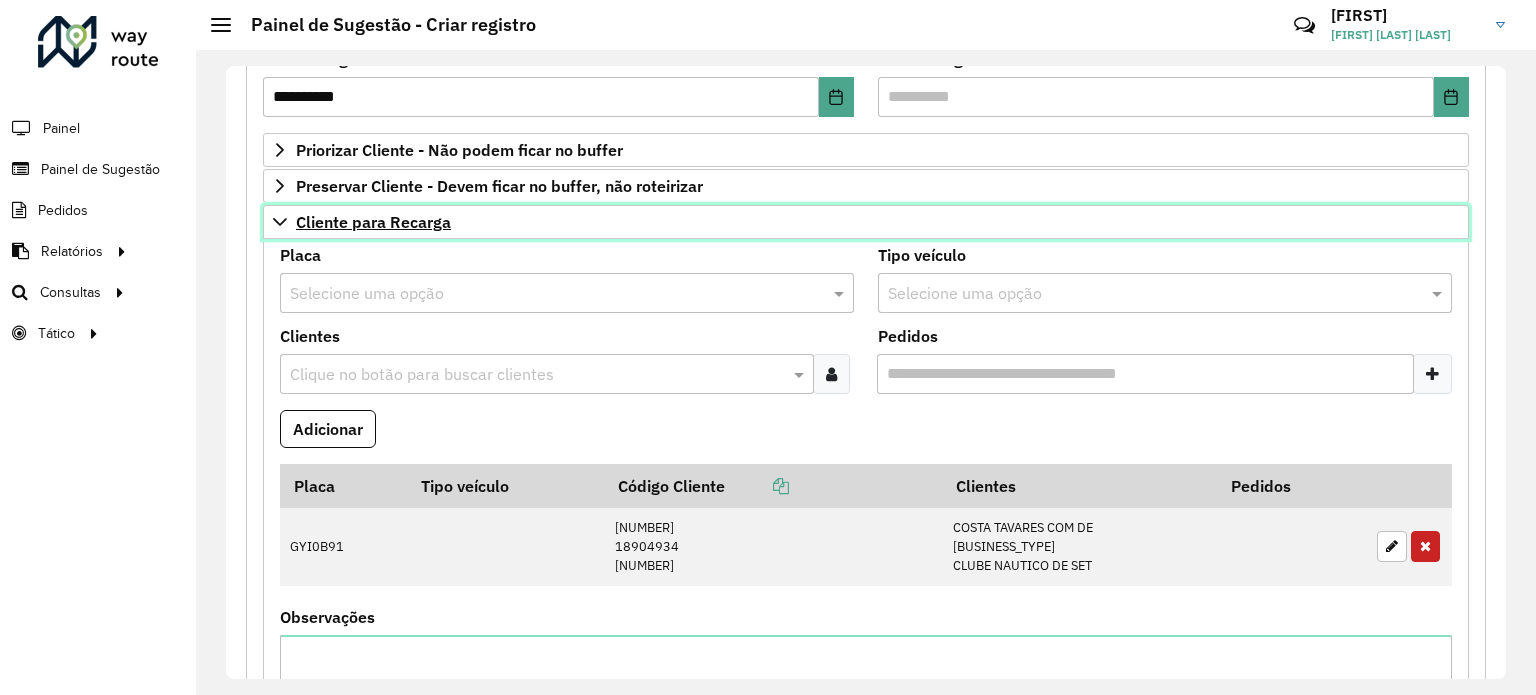 click on "Cliente para Recarga" at bounding box center [373, 222] 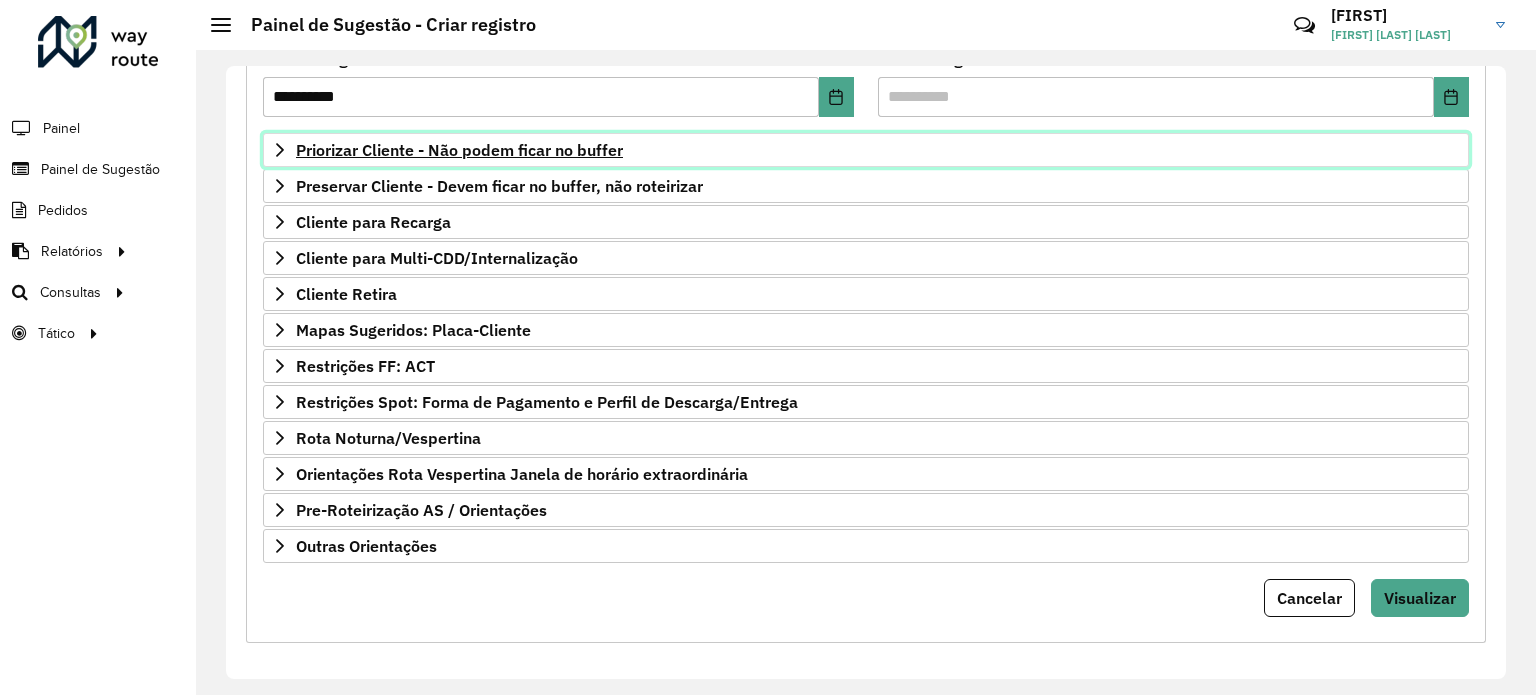 click on "Priorizar Cliente - Não podem ficar no buffer" at bounding box center [459, 150] 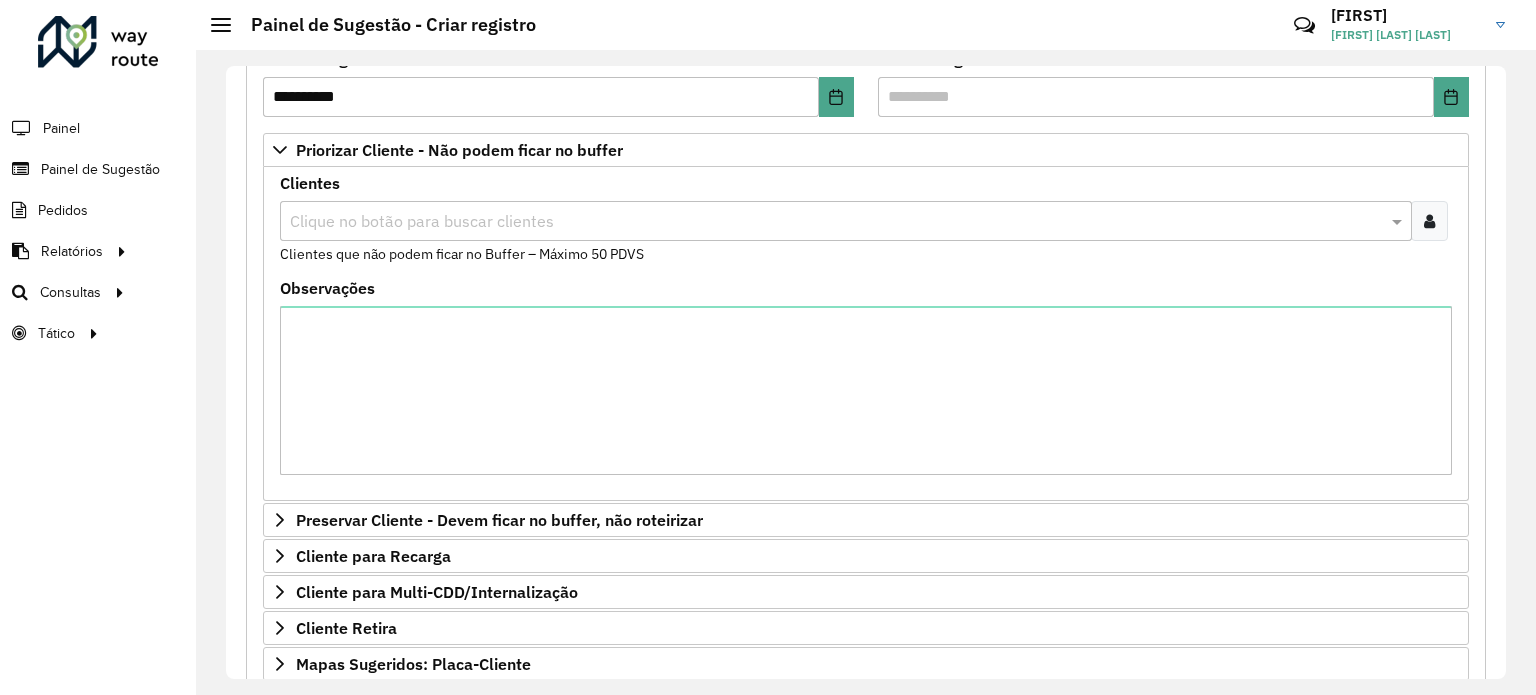 click at bounding box center (1429, 221) 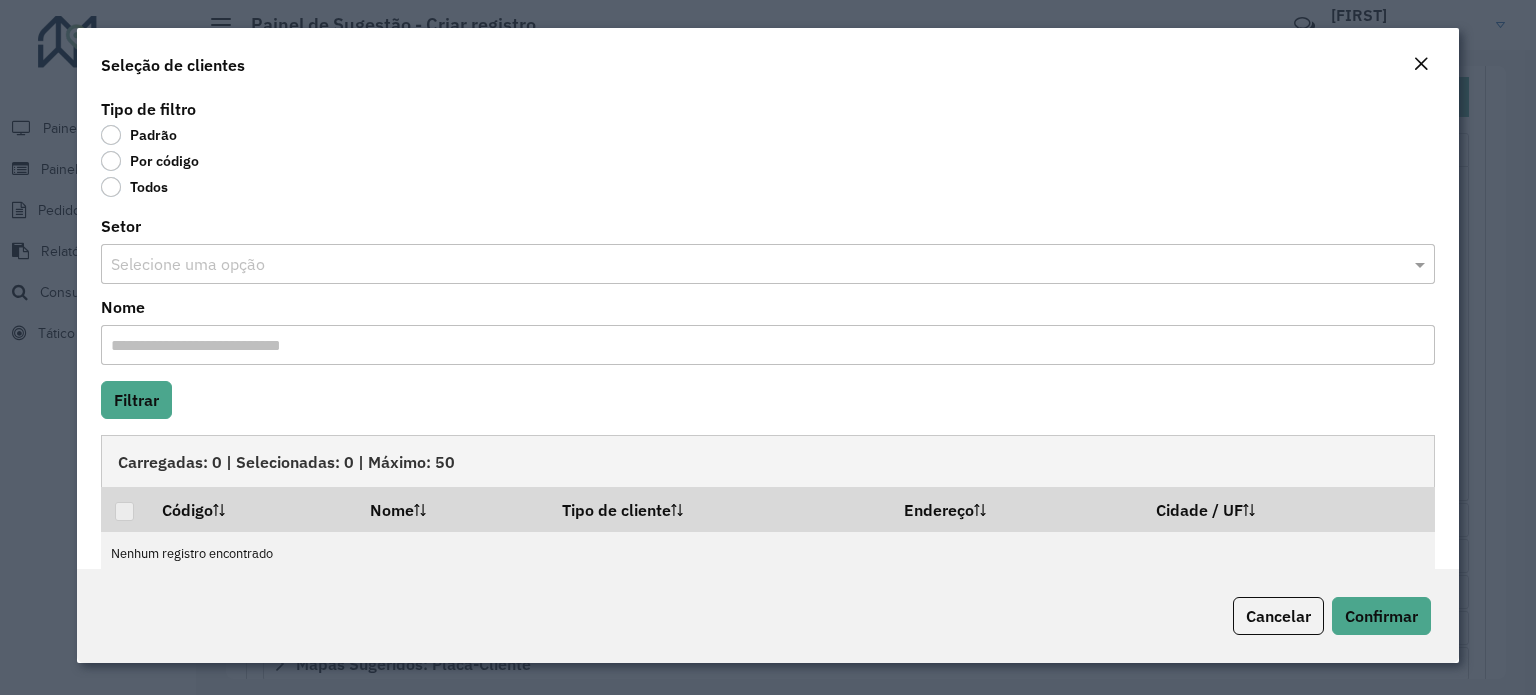 click on "Por código" 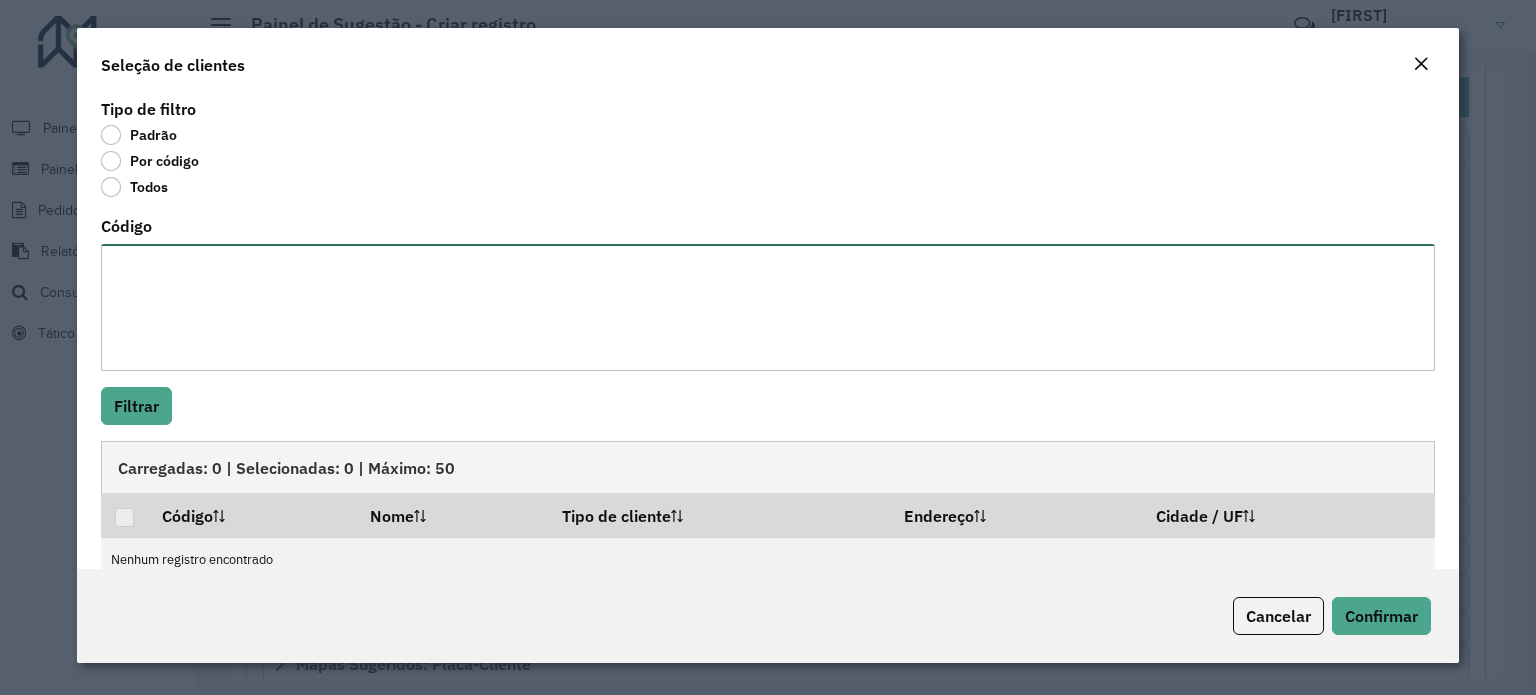 click on "Código" at bounding box center [768, 307] 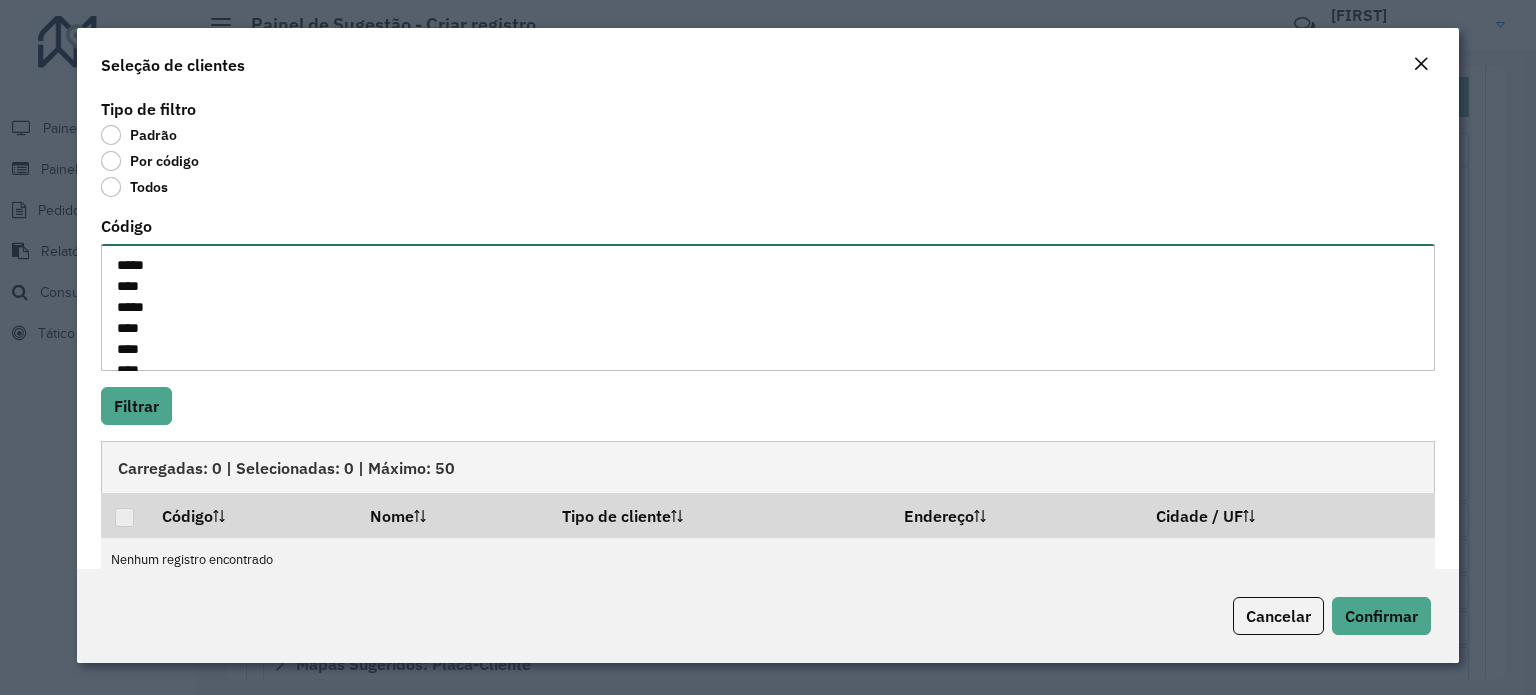 scroll, scrollTop: 176, scrollLeft: 0, axis: vertical 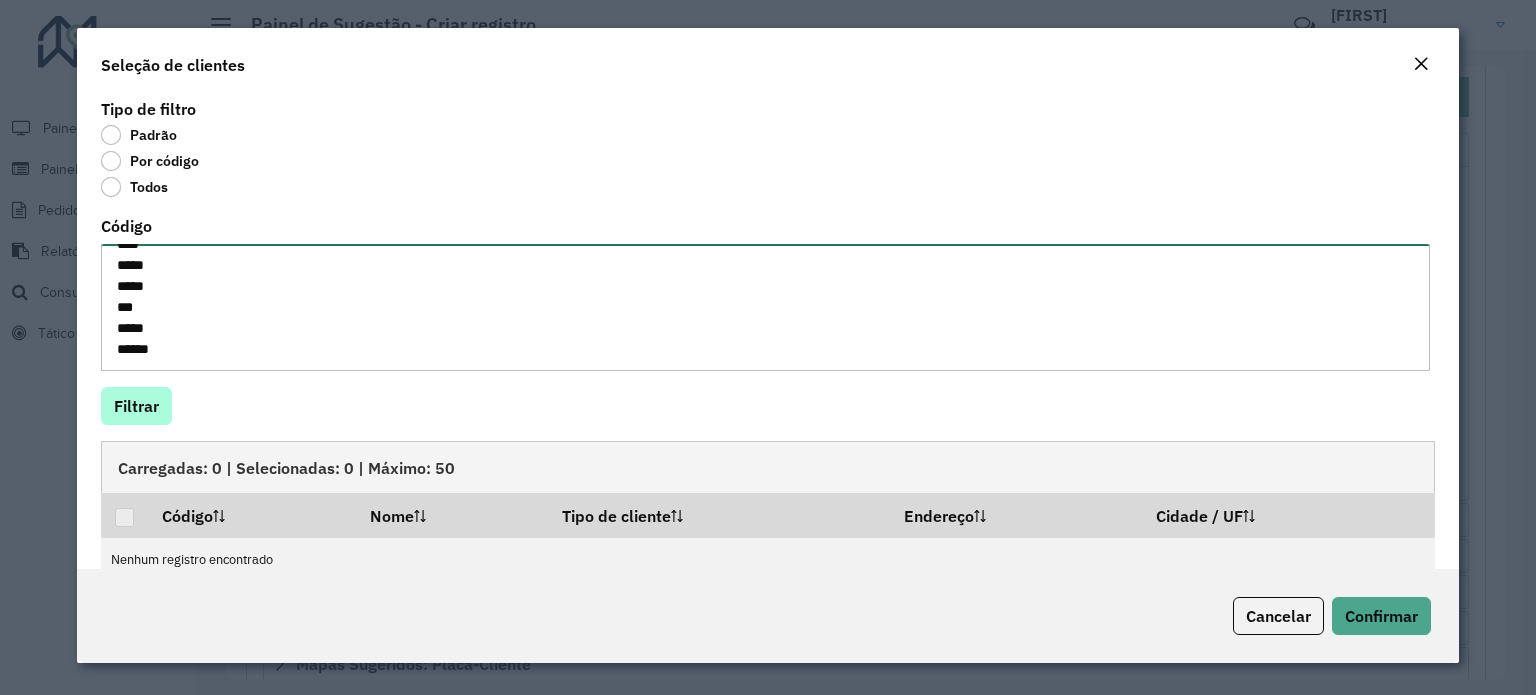 type on "*****
****
*****
****
****
****
****
****
*****
*****
***
*****
*****" 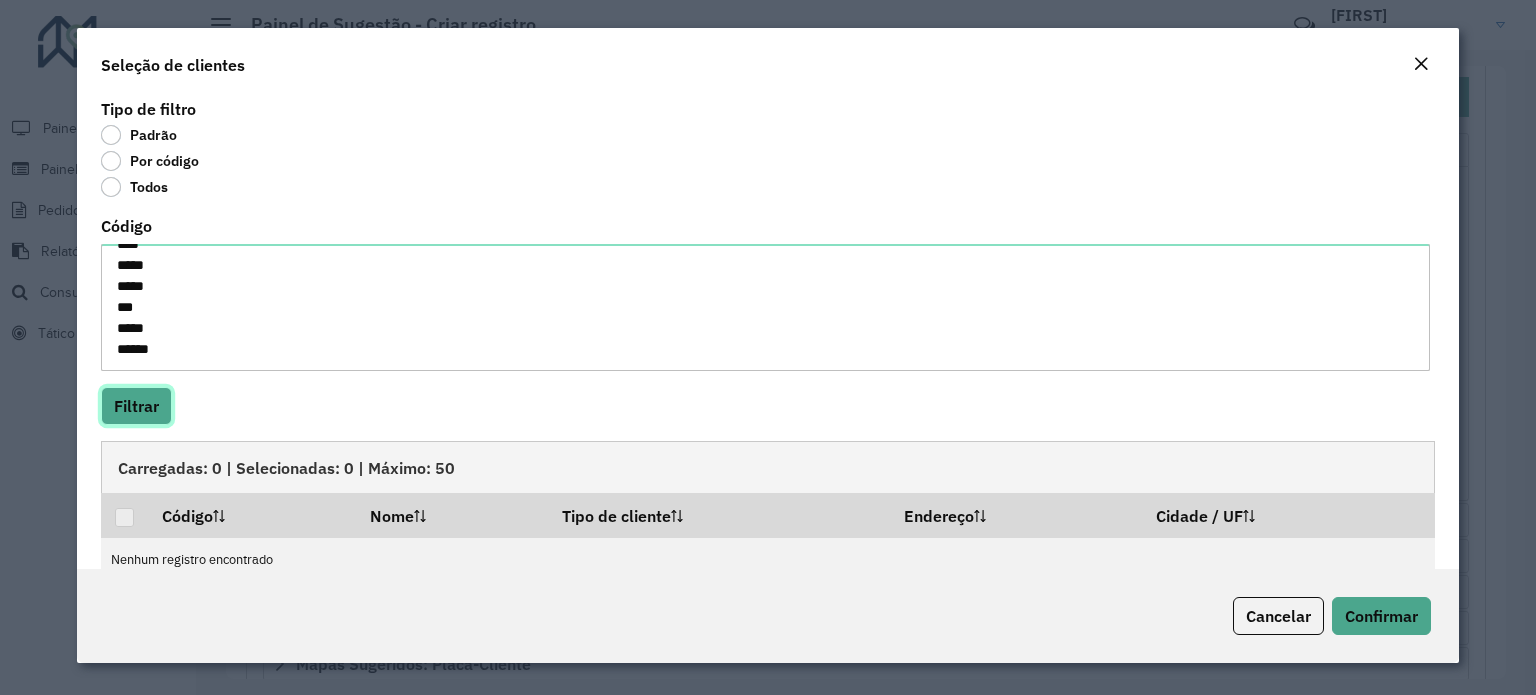 click on "Filtrar" 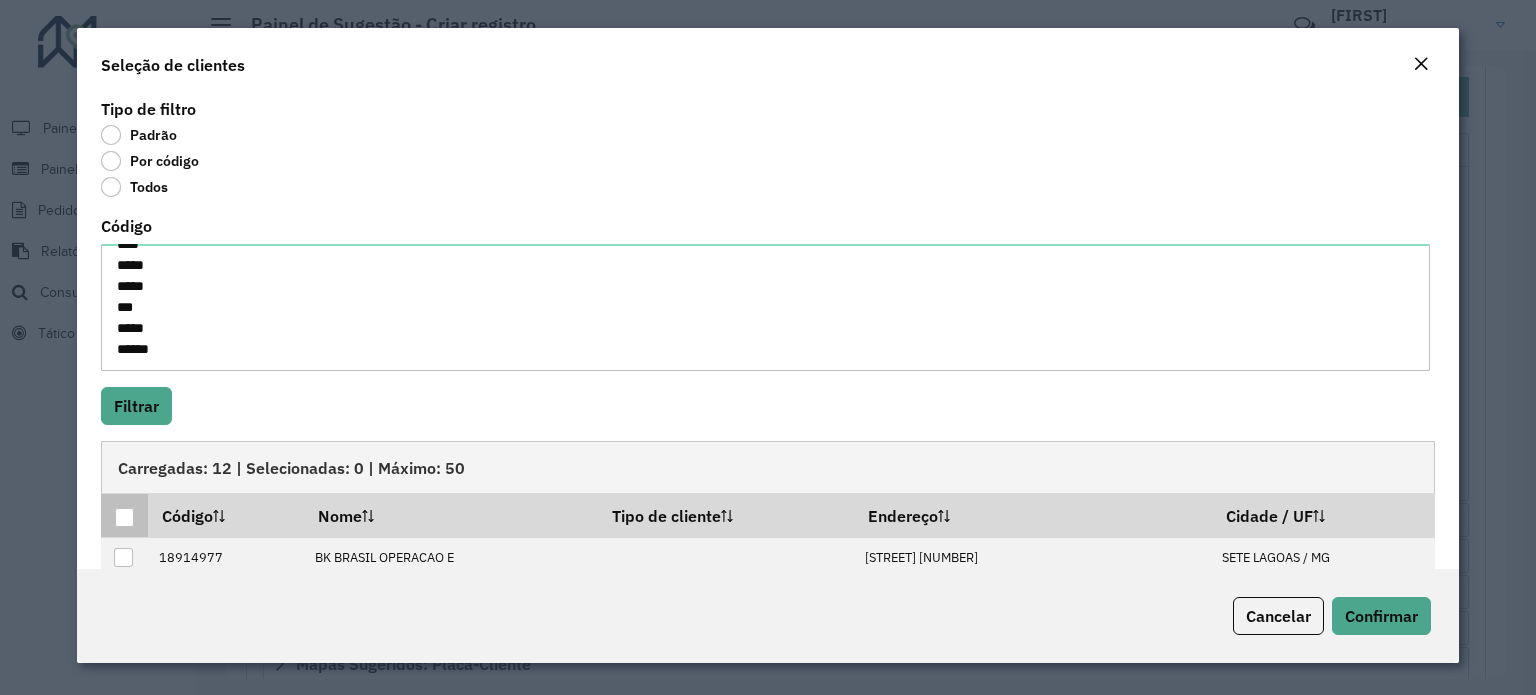 click at bounding box center [124, 517] 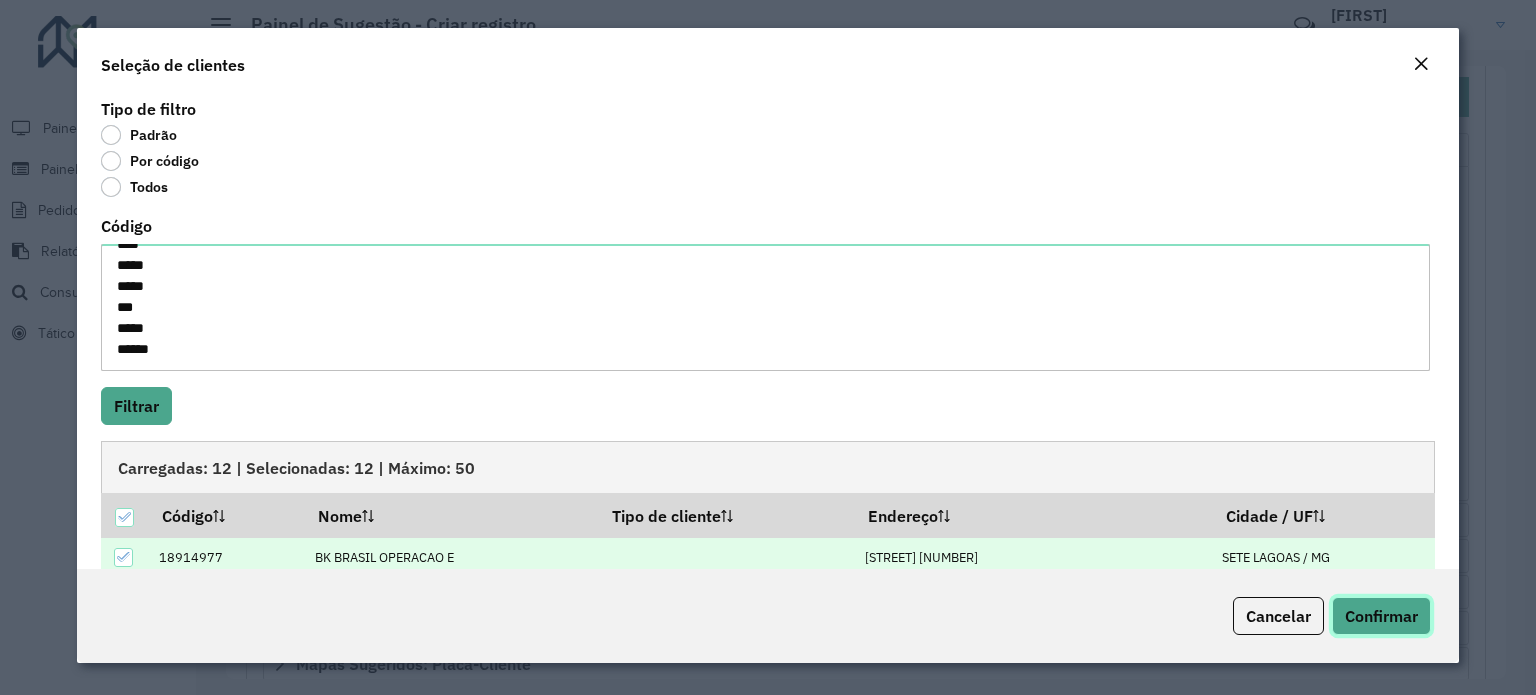 click on "Confirmar" 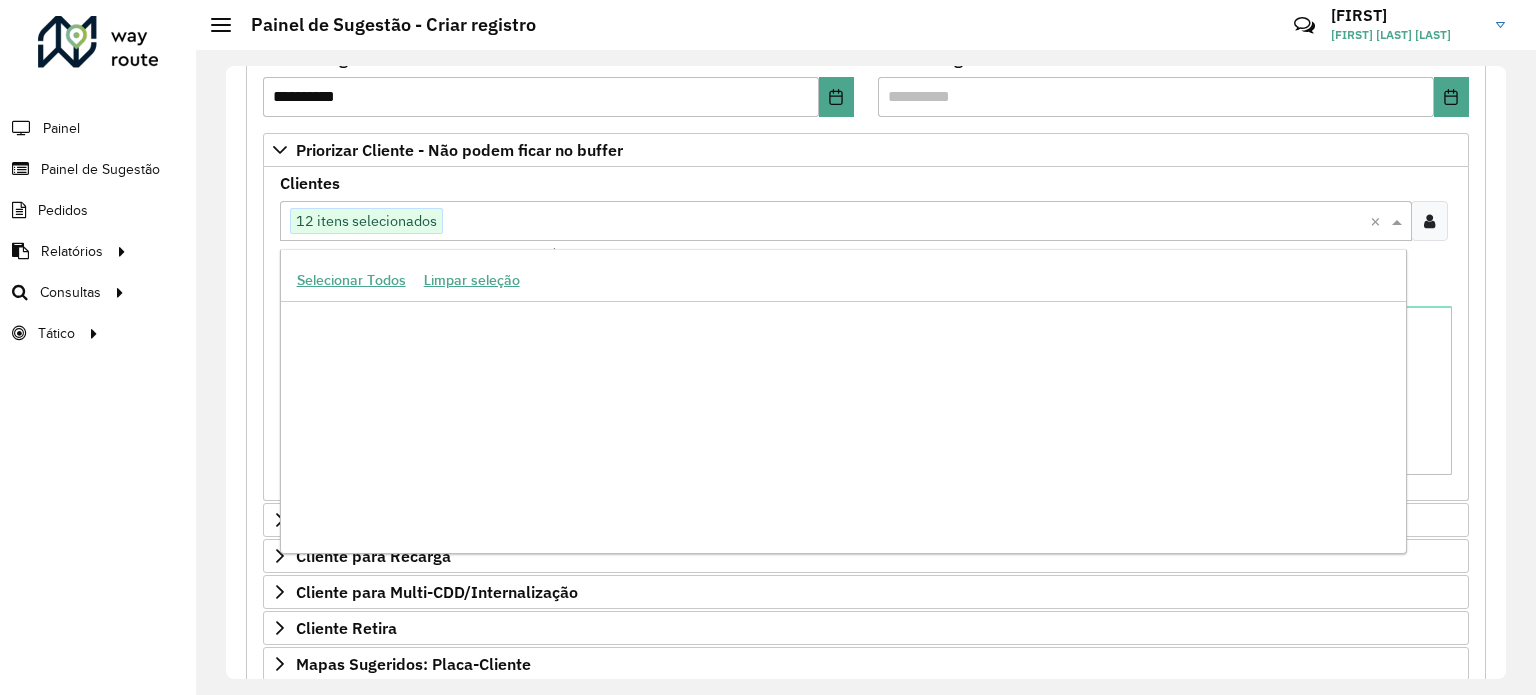 click at bounding box center (906, 222) 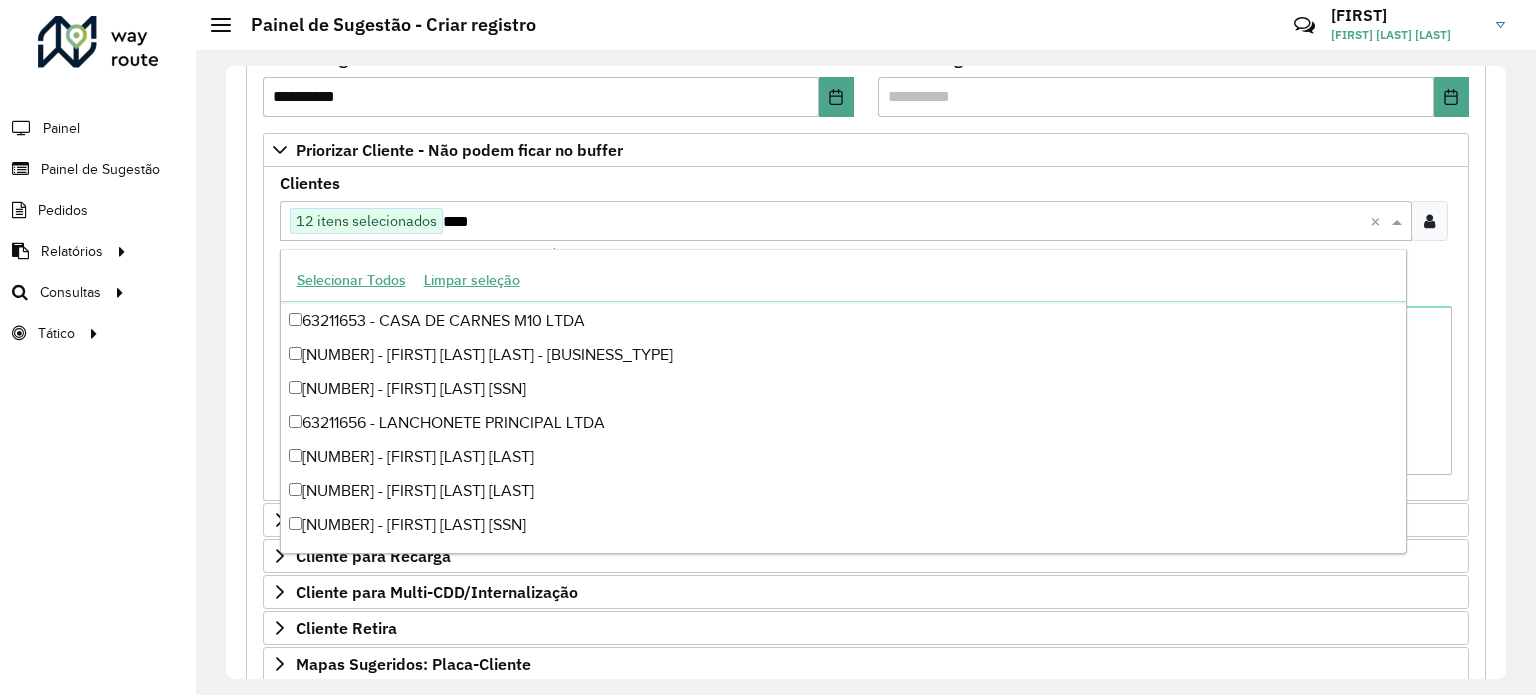 scroll, scrollTop: 0, scrollLeft: 0, axis: both 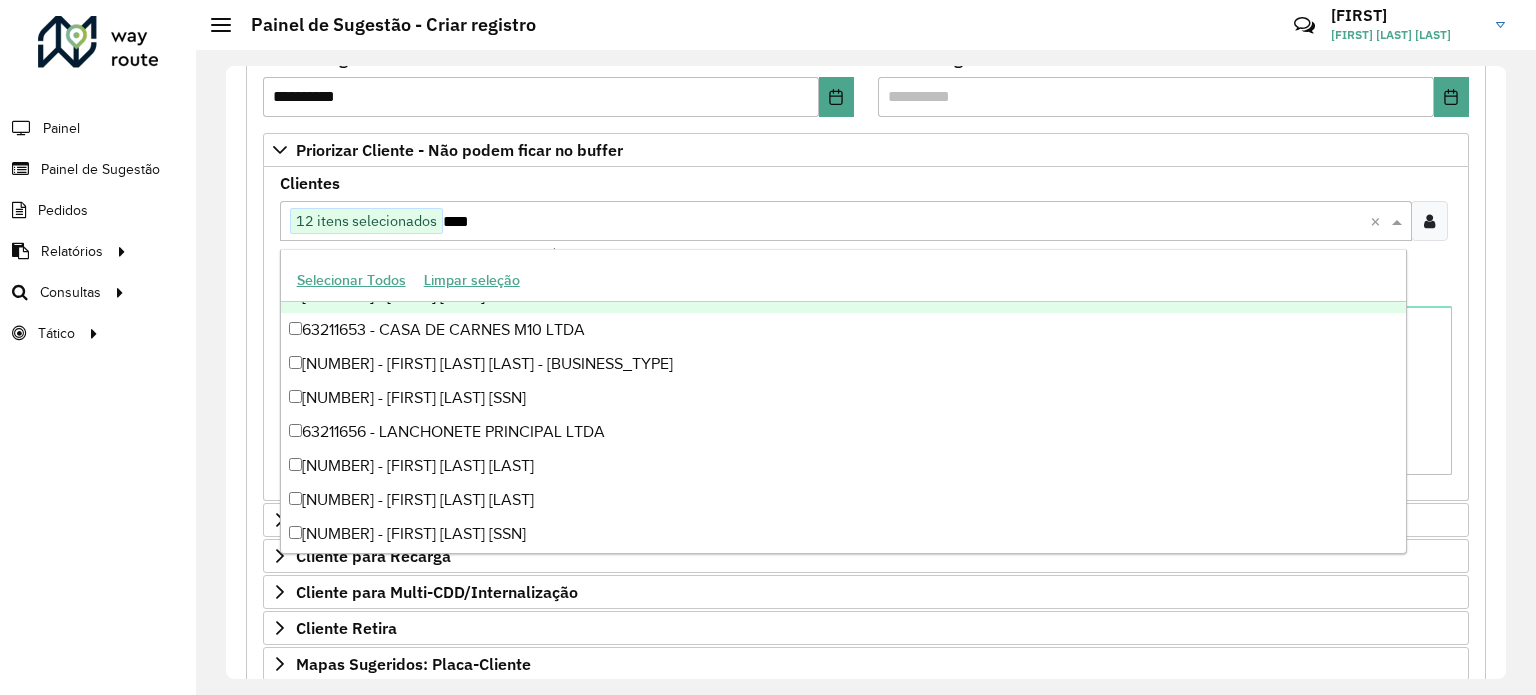 type on "*****" 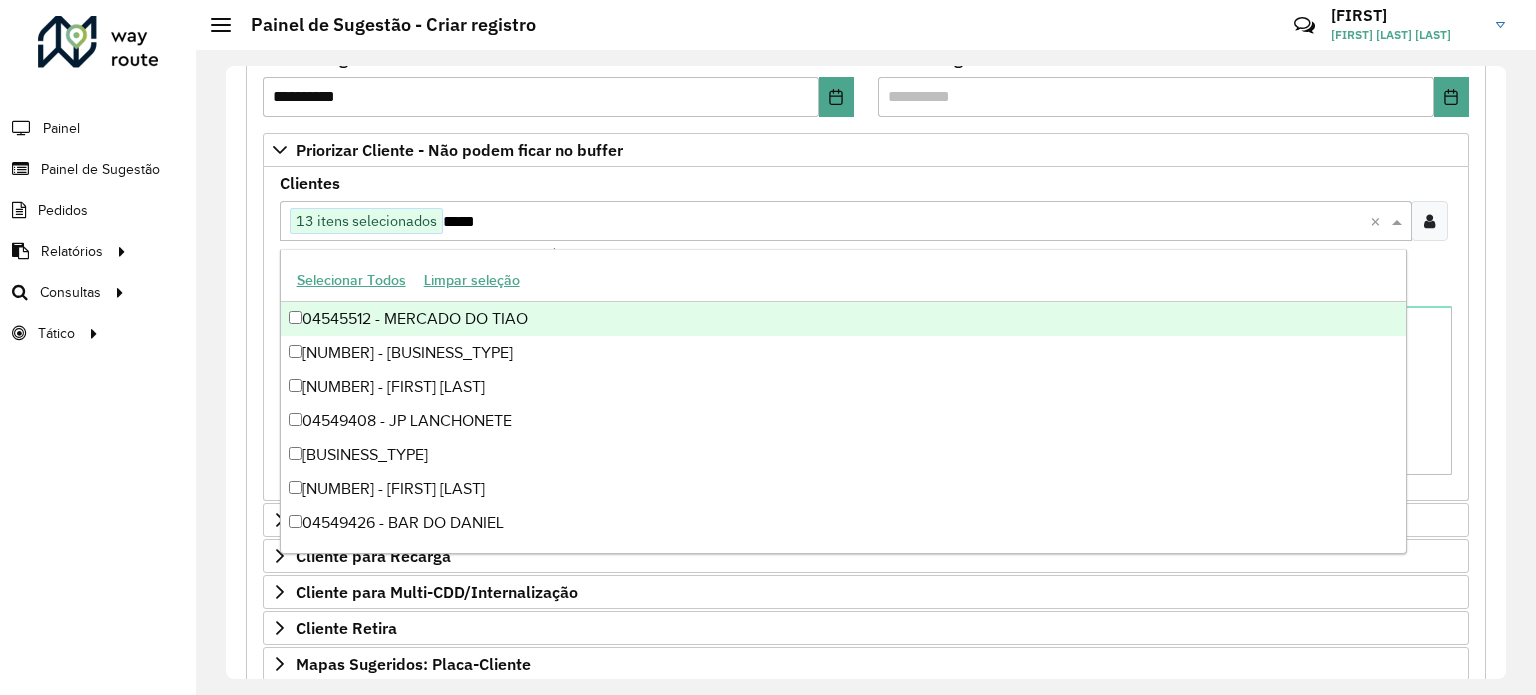 type 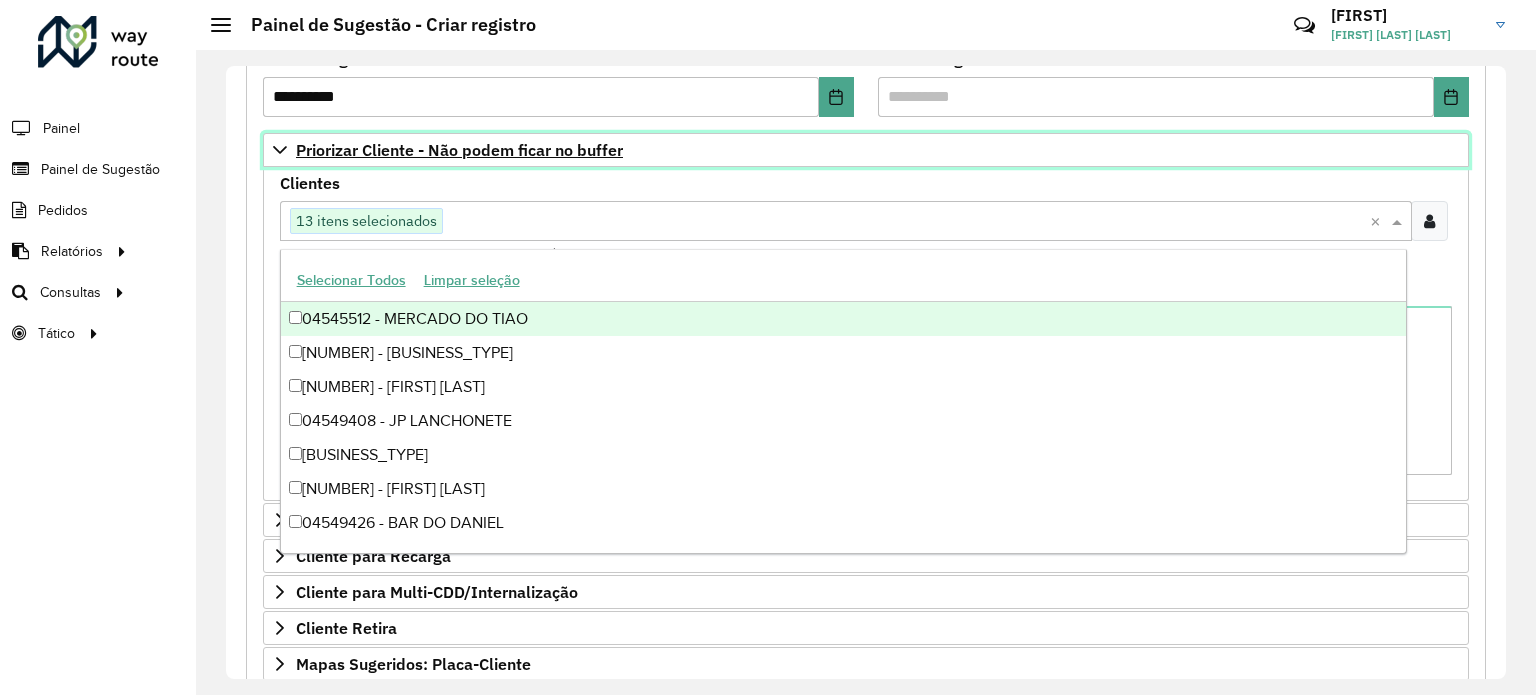 click on "Priorizar Cliente - Não podem ficar no buffer" at bounding box center [459, 150] 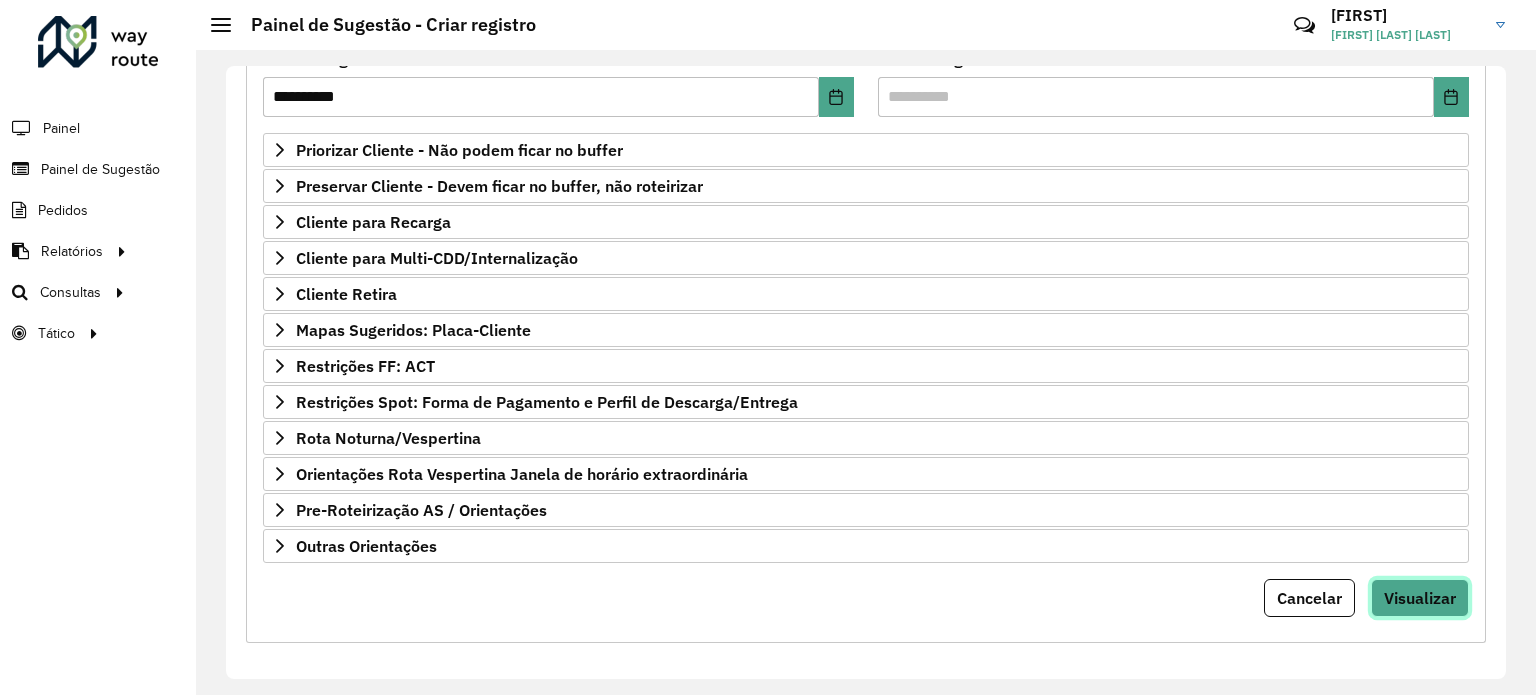 click on "Visualizar" at bounding box center (1420, 598) 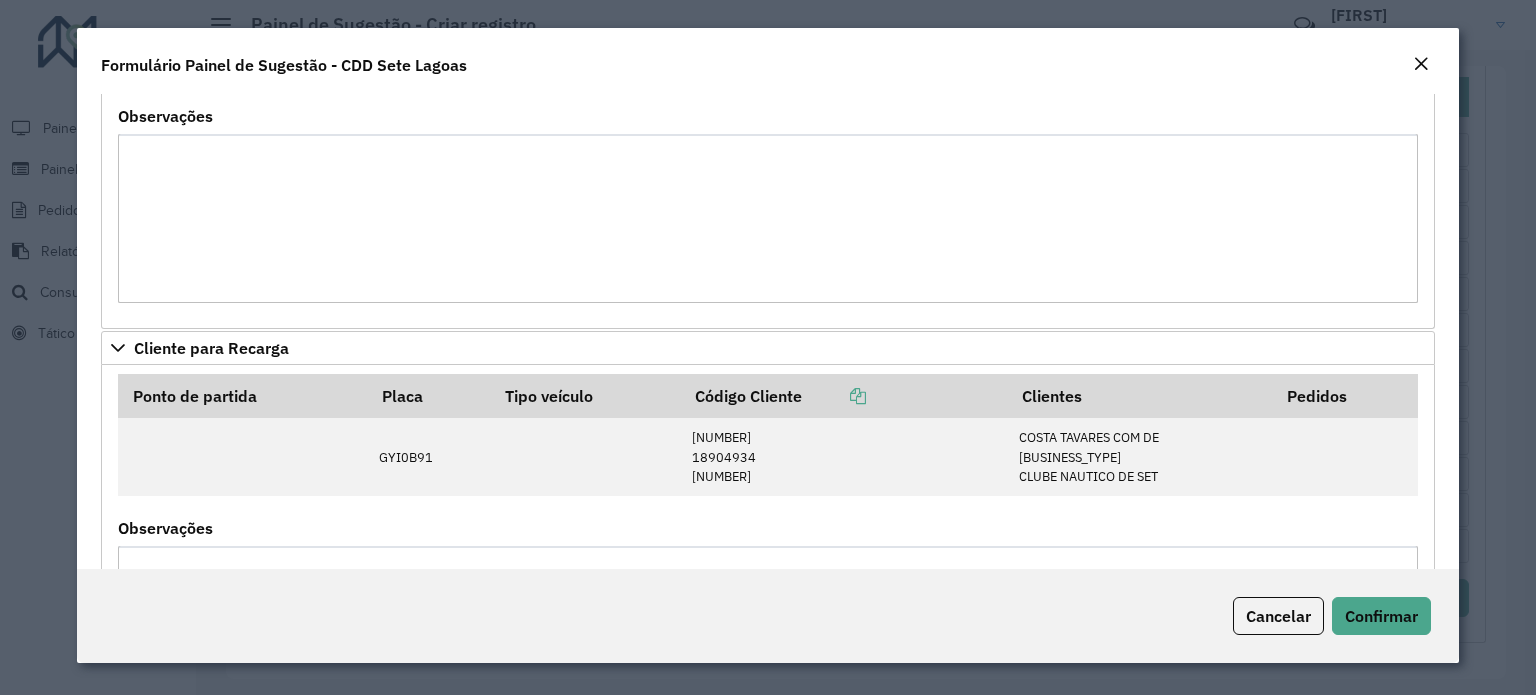 scroll, scrollTop: 902, scrollLeft: 0, axis: vertical 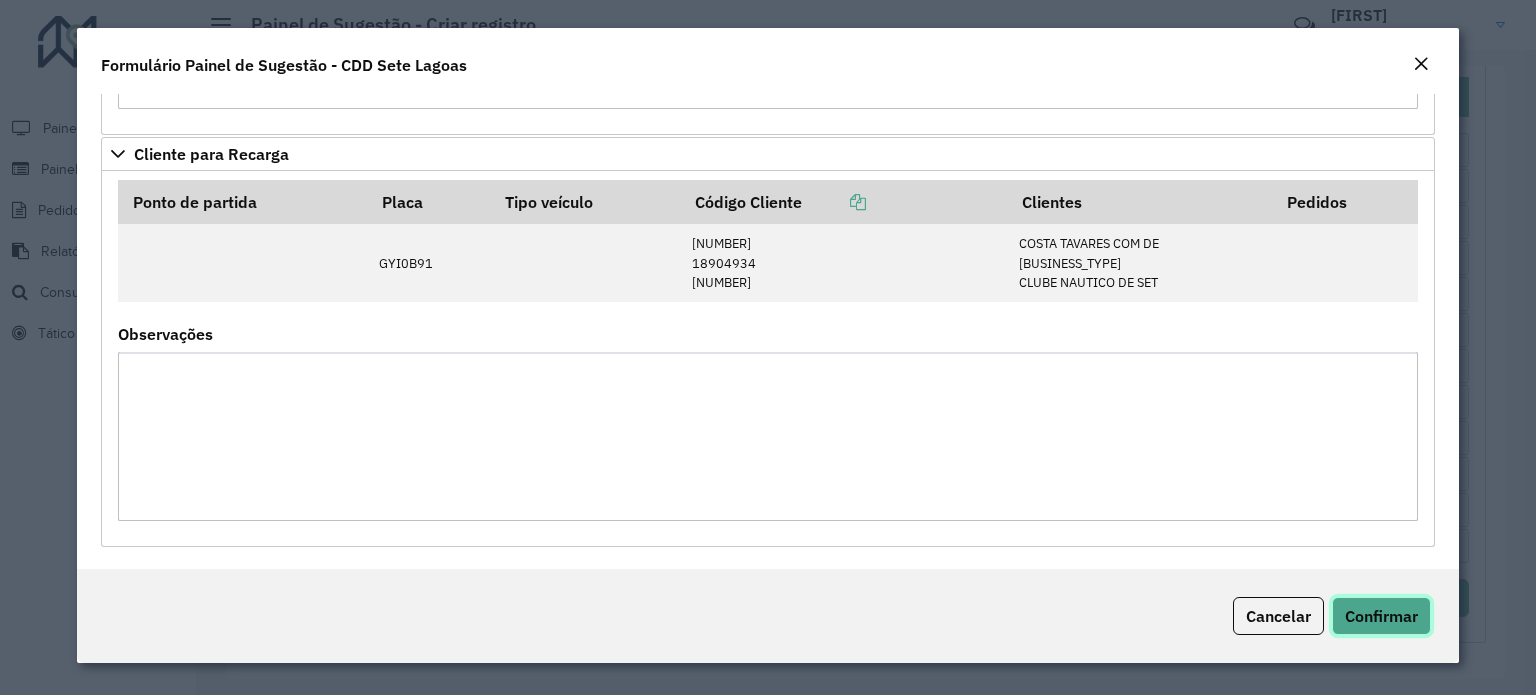 click on "Confirmar" 